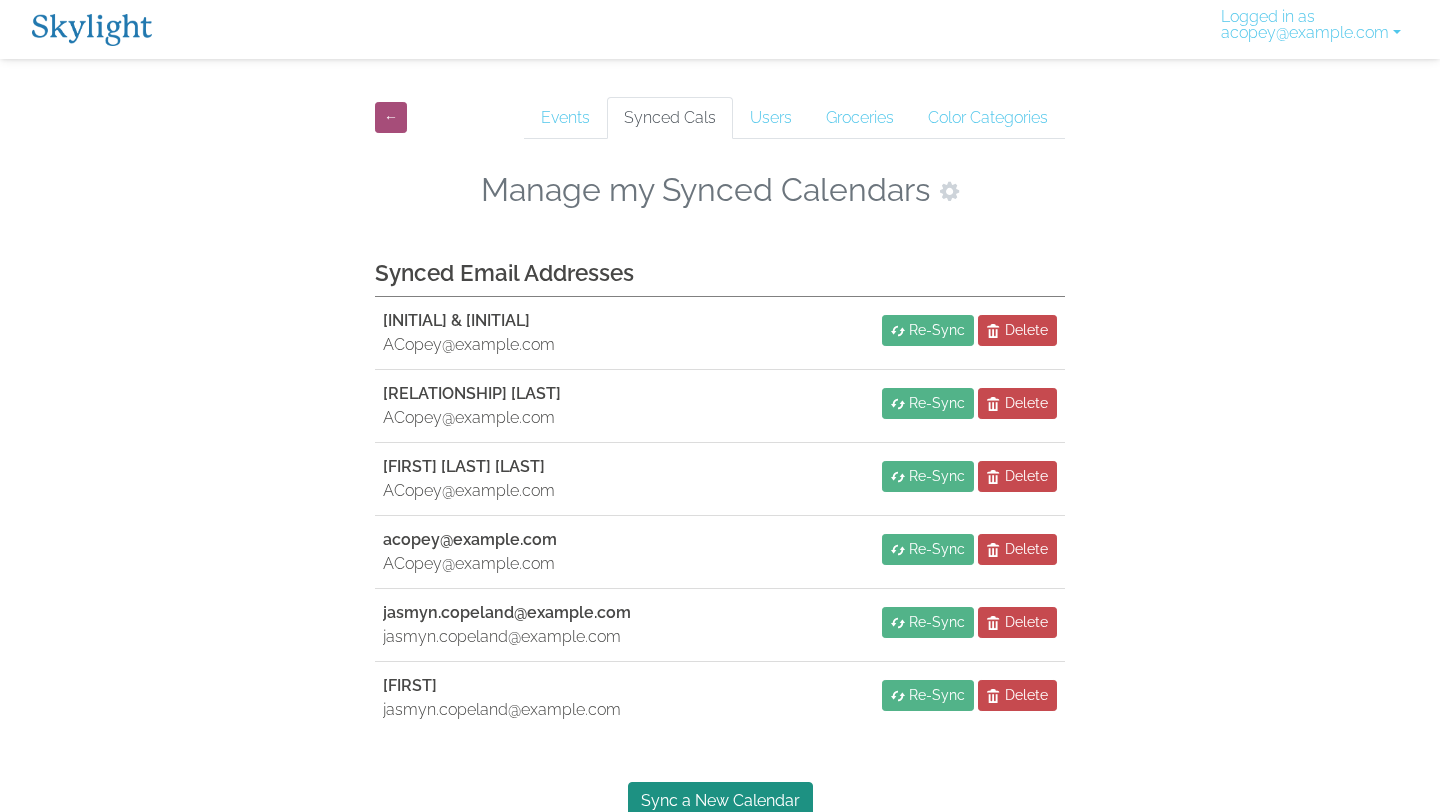 scroll, scrollTop: 0, scrollLeft: 0, axis: both 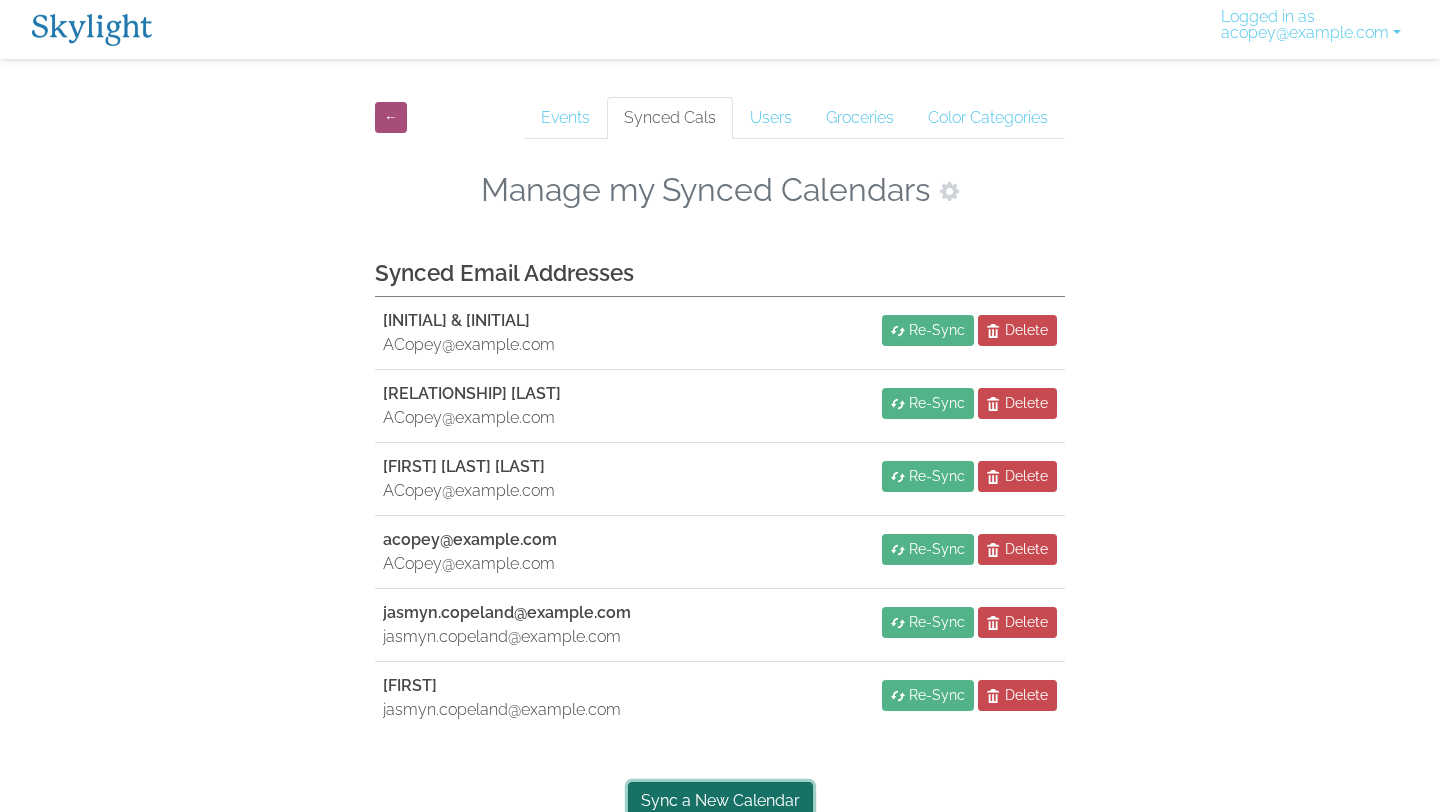 click on "Sync a New Calendar" at bounding box center (720, 801) 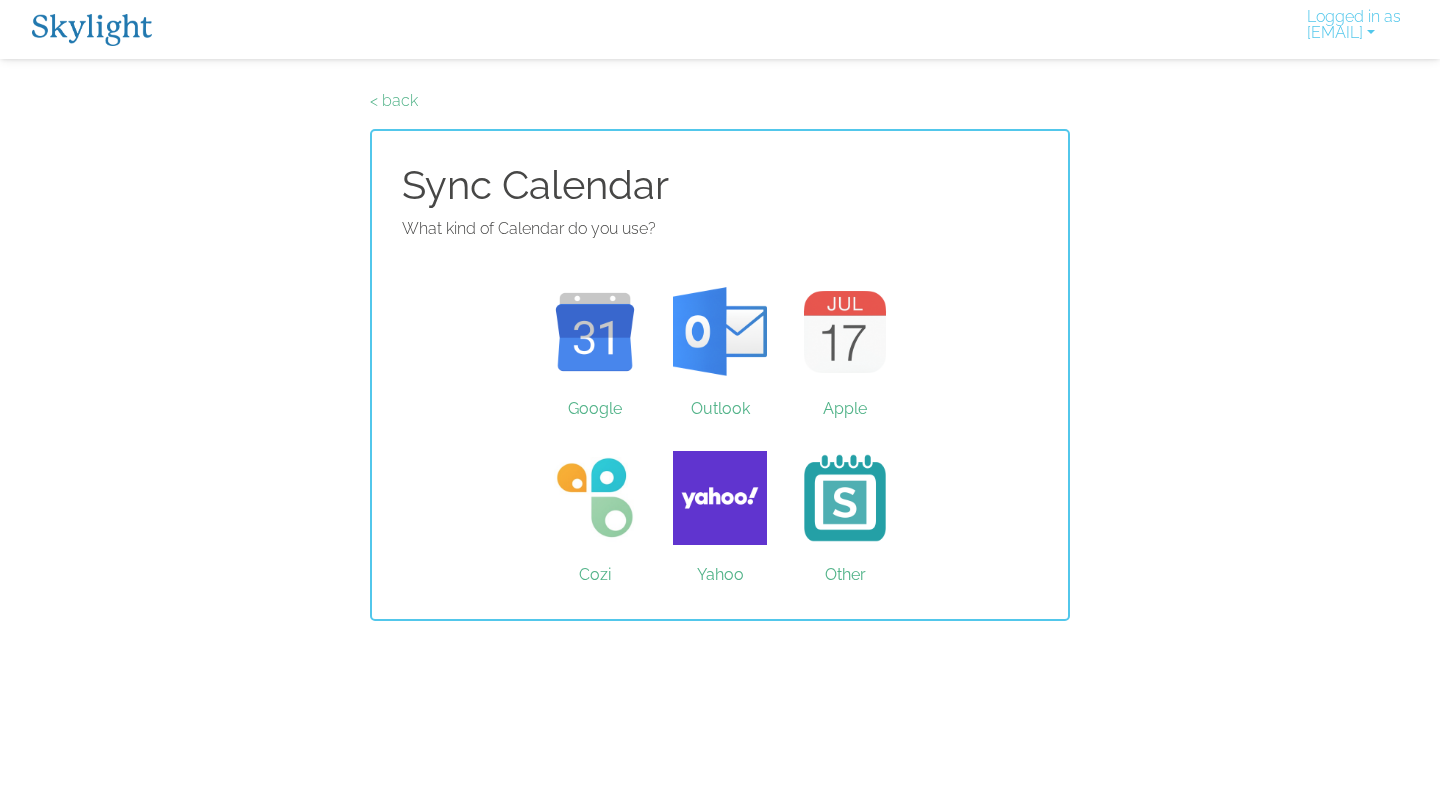 scroll, scrollTop: 0, scrollLeft: 0, axis: both 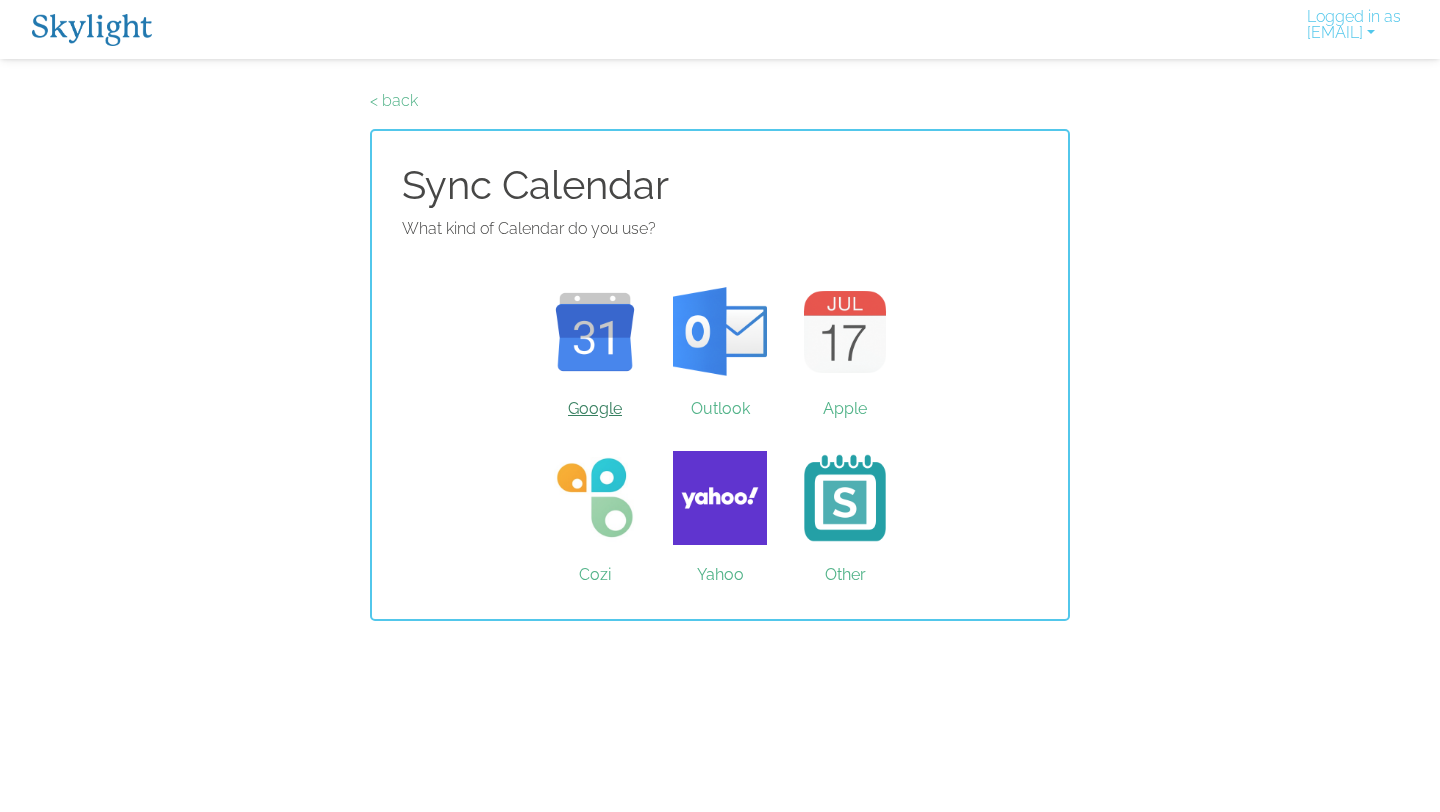 click on "Google" at bounding box center [595, 332] 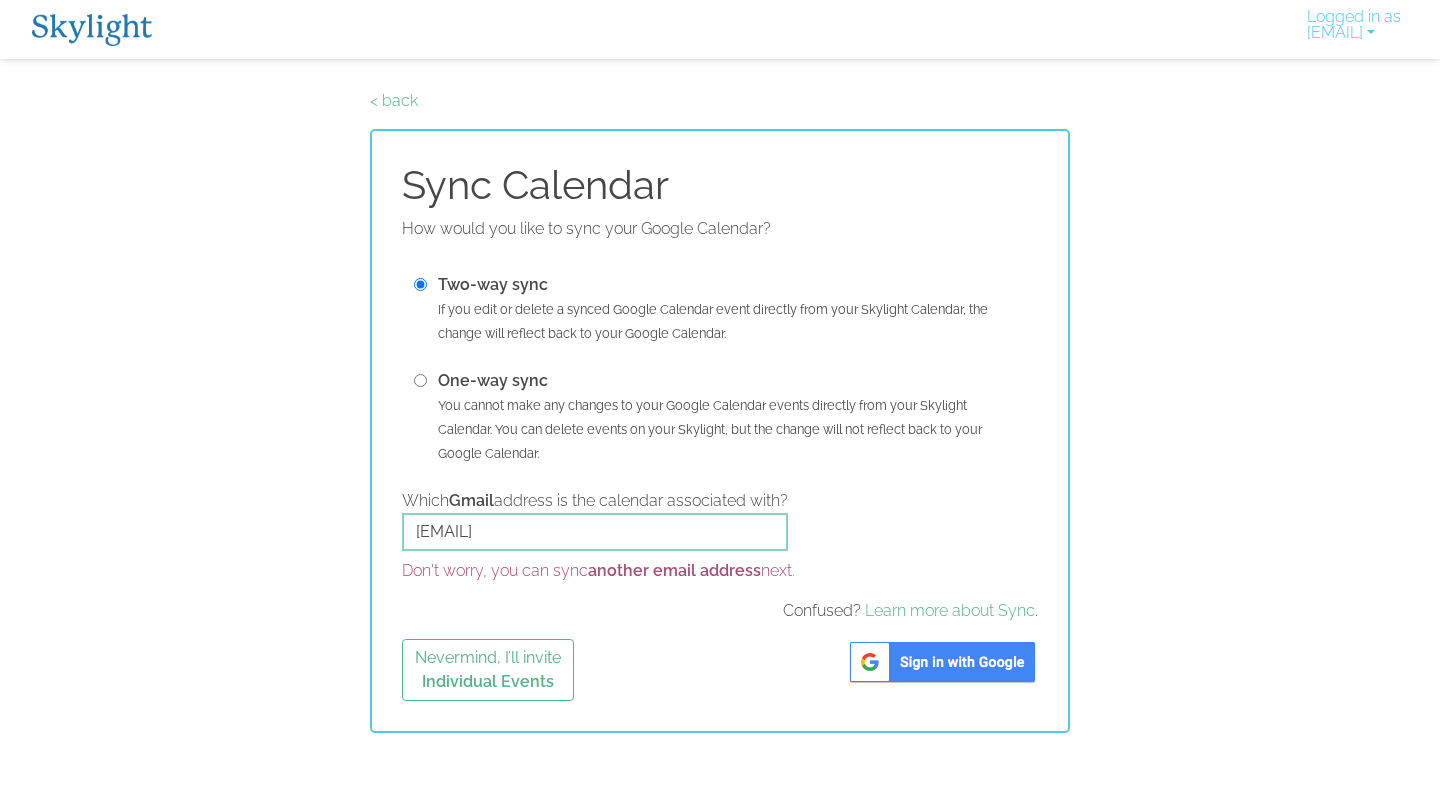 click at bounding box center (420, 380) 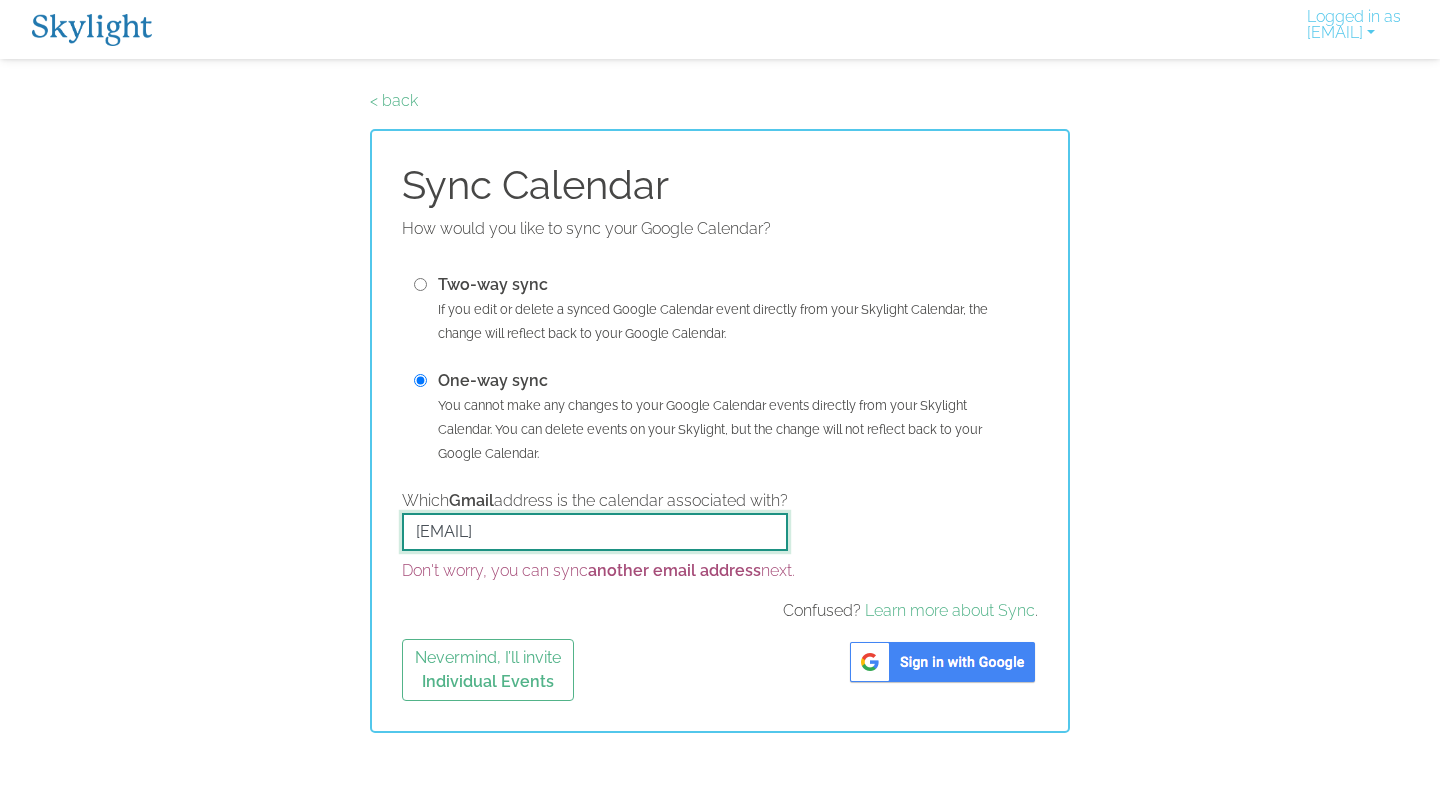 drag, startPoint x: 580, startPoint y: 532, endPoint x: 384, endPoint y: 517, distance: 196.57314 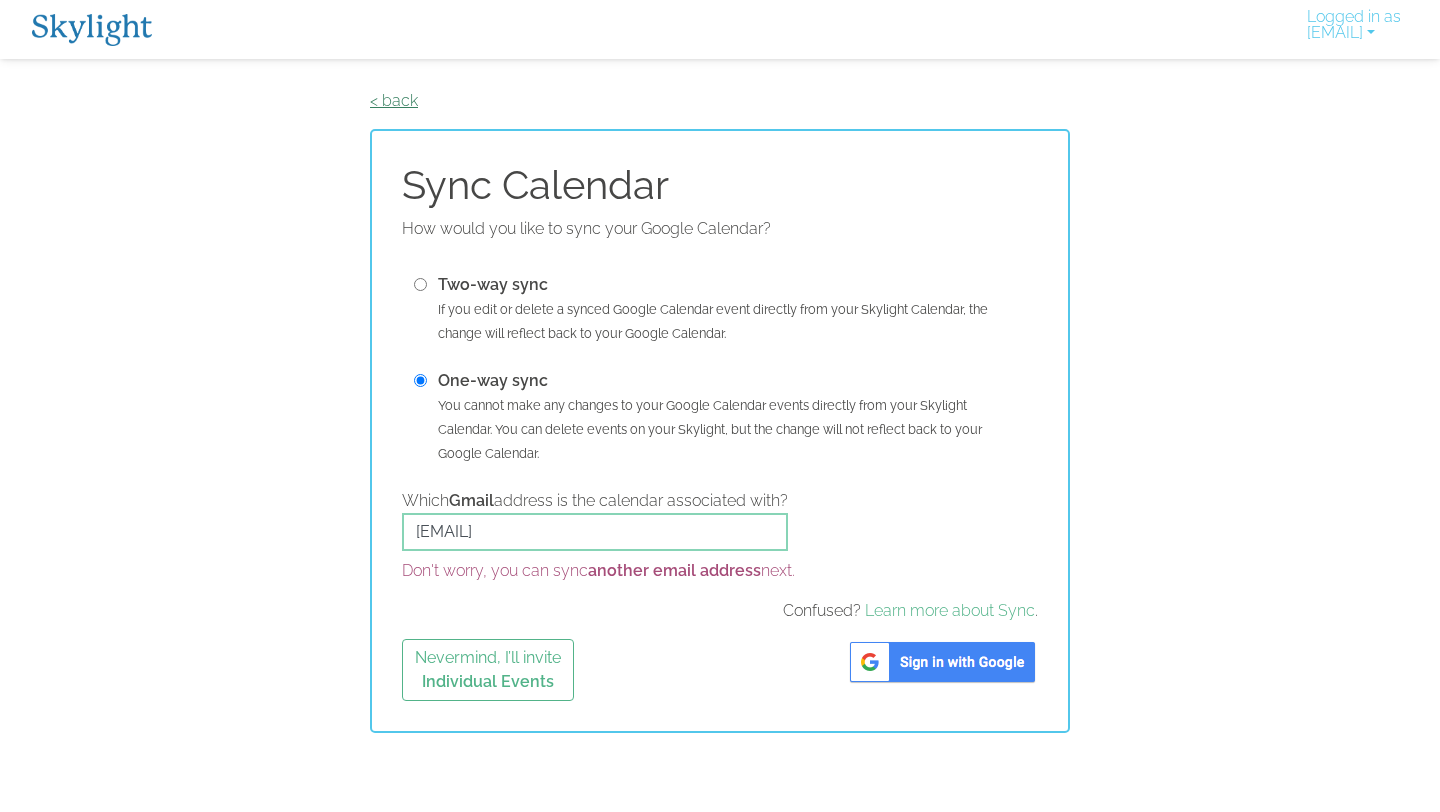 click on "< back" at bounding box center [394, 100] 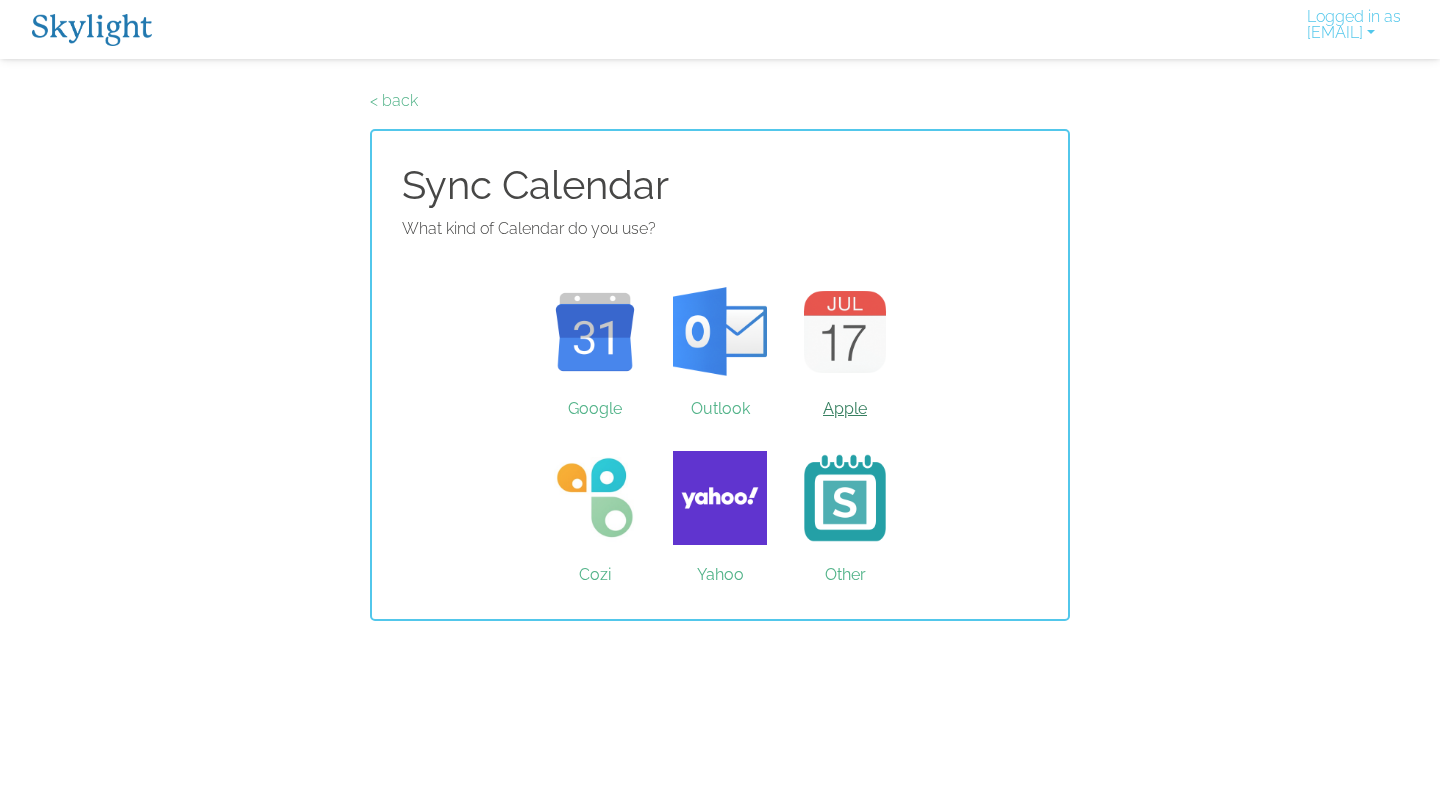 click on "Apple" at bounding box center [845, 332] 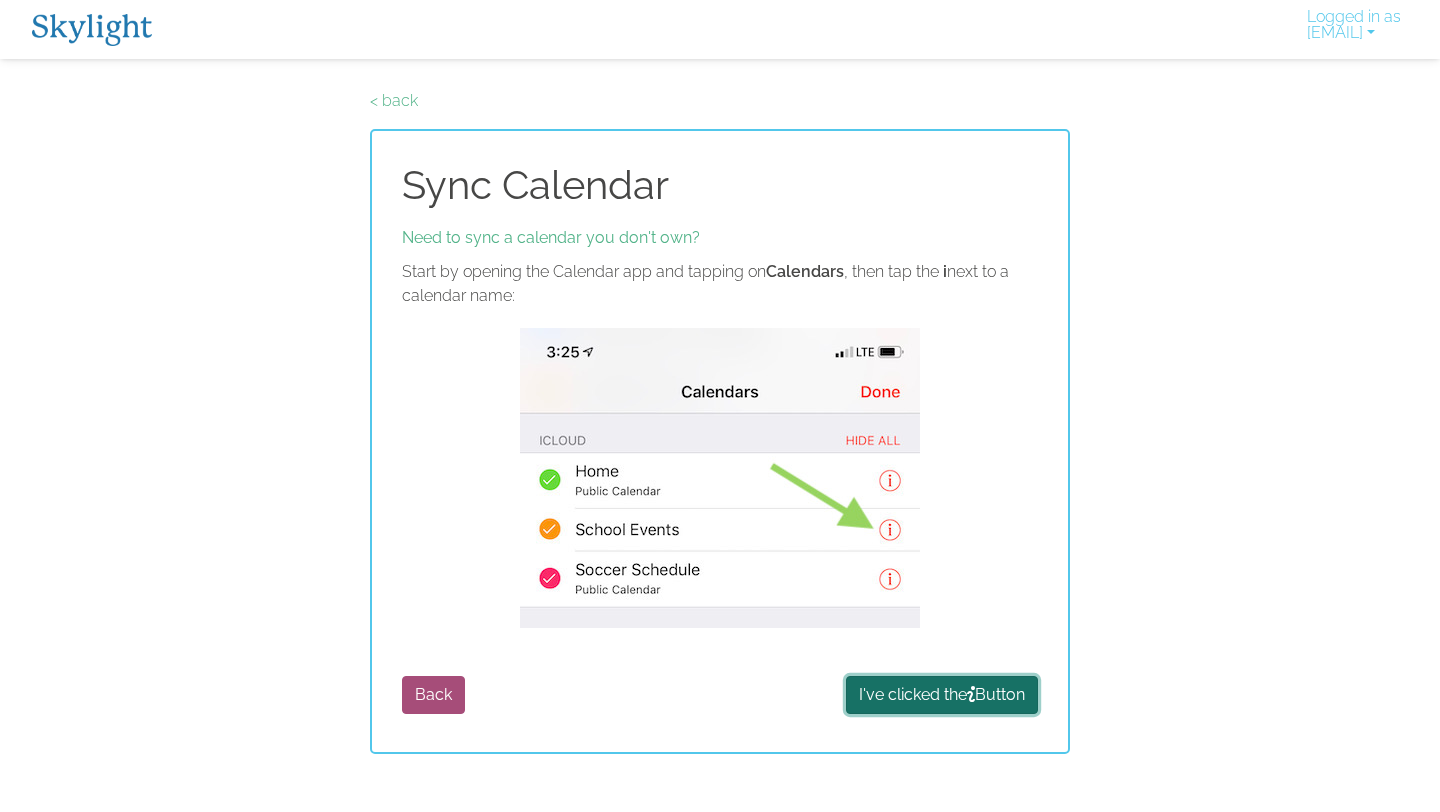 click on "I've clicked the   Button" at bounding box center [942, 695] 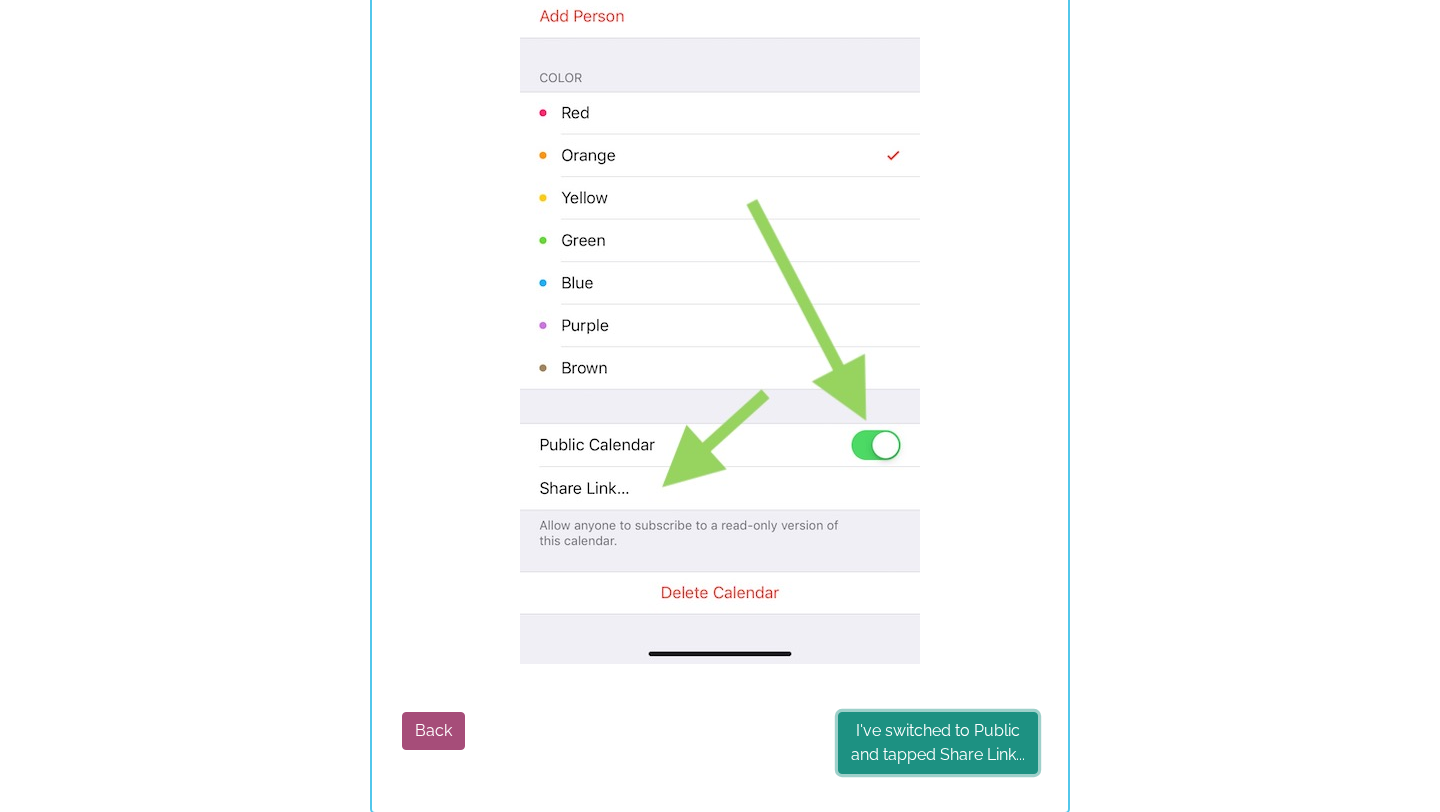 scroll, scrollTop: 465, scrollLeft: 0, axis: vertical 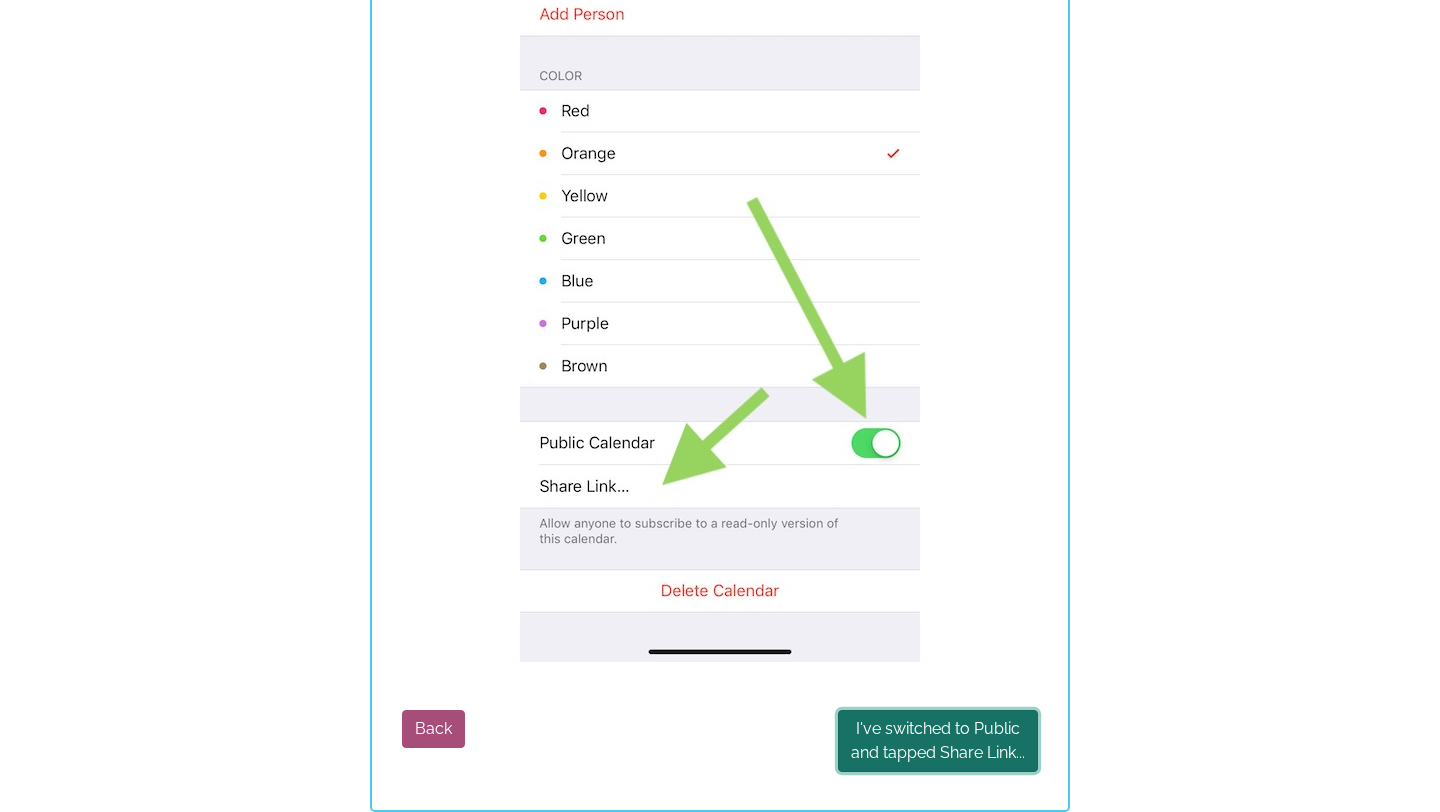 click on "I've switched to Public and tapped Share Link..." at bounding box center (938, 741) 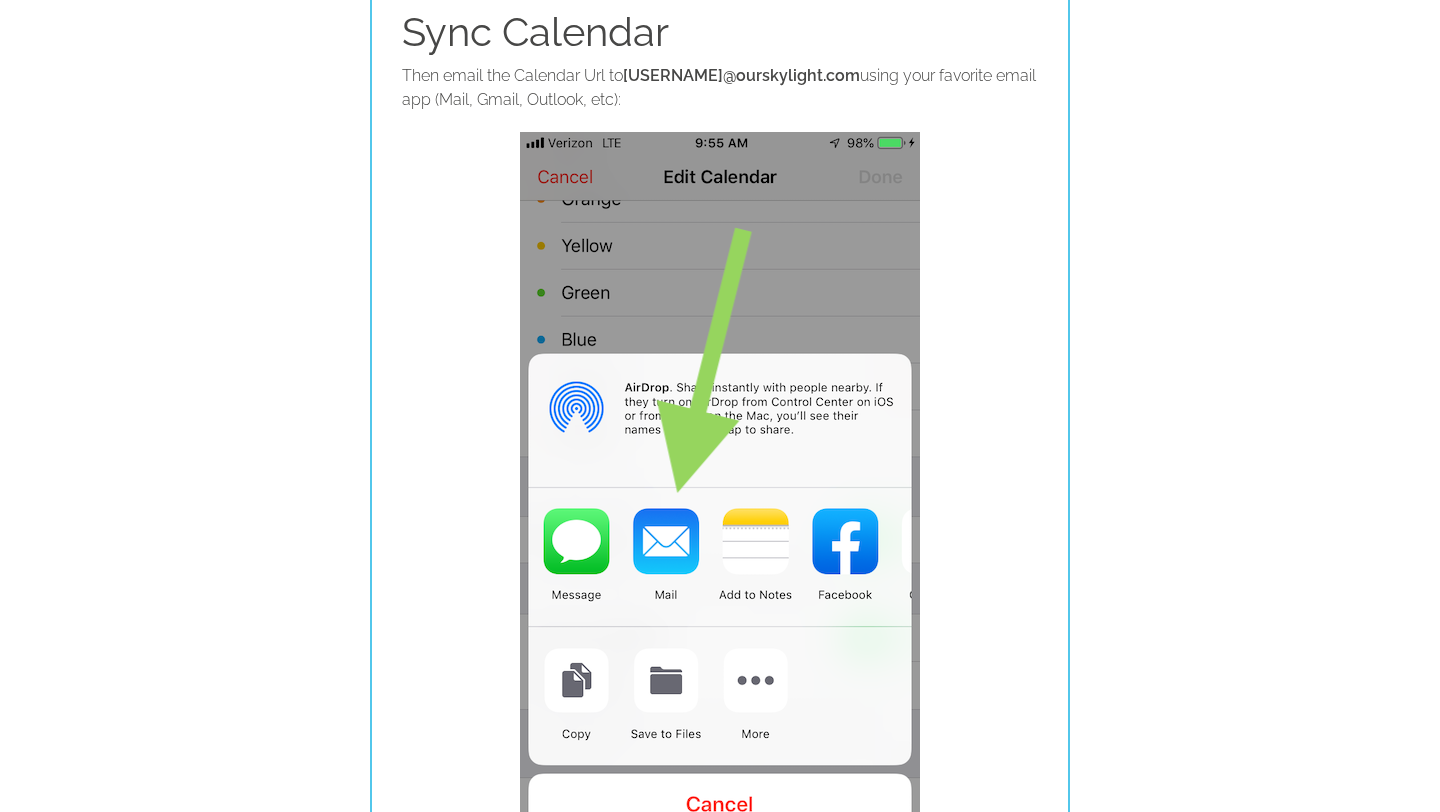 scroll, scrollTop: 0, scrollLeft: 0, axis: both 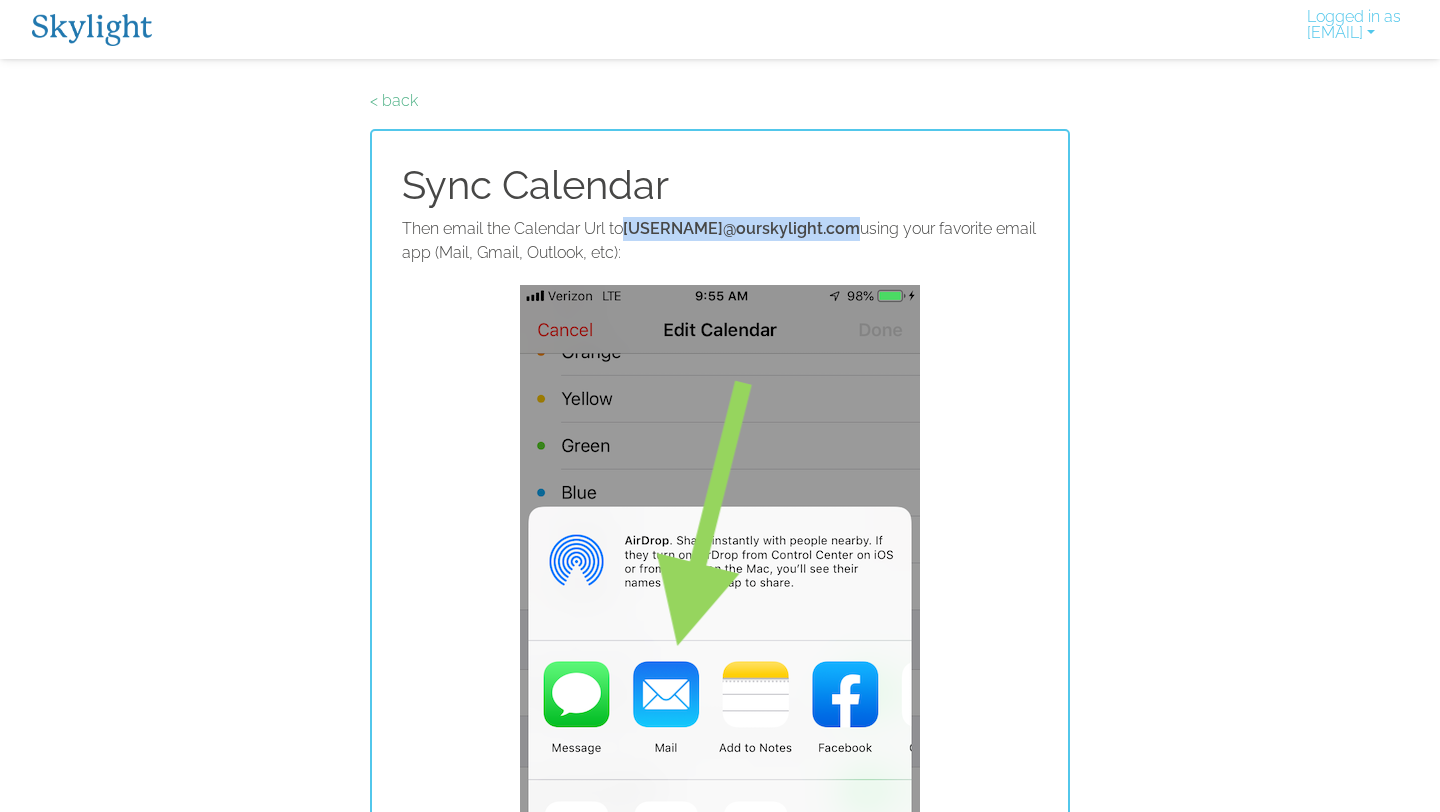 drag, startPoint x: 912, startPoint y: 230, endPoint x: 630, endPoint y: 234, distance: 282.02838 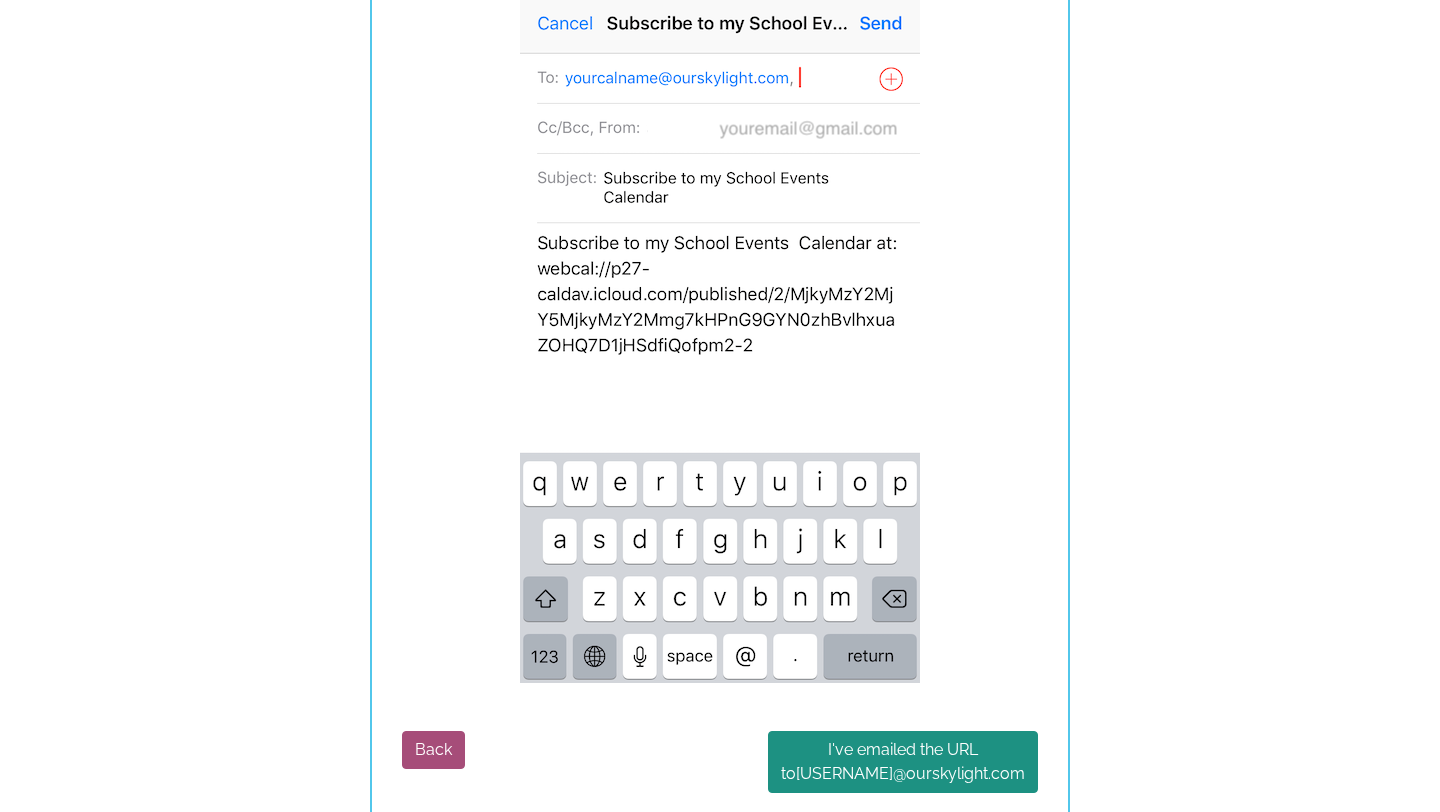 scroll, scrollTop: 1145, scrollLeft: 0, axis: vertical 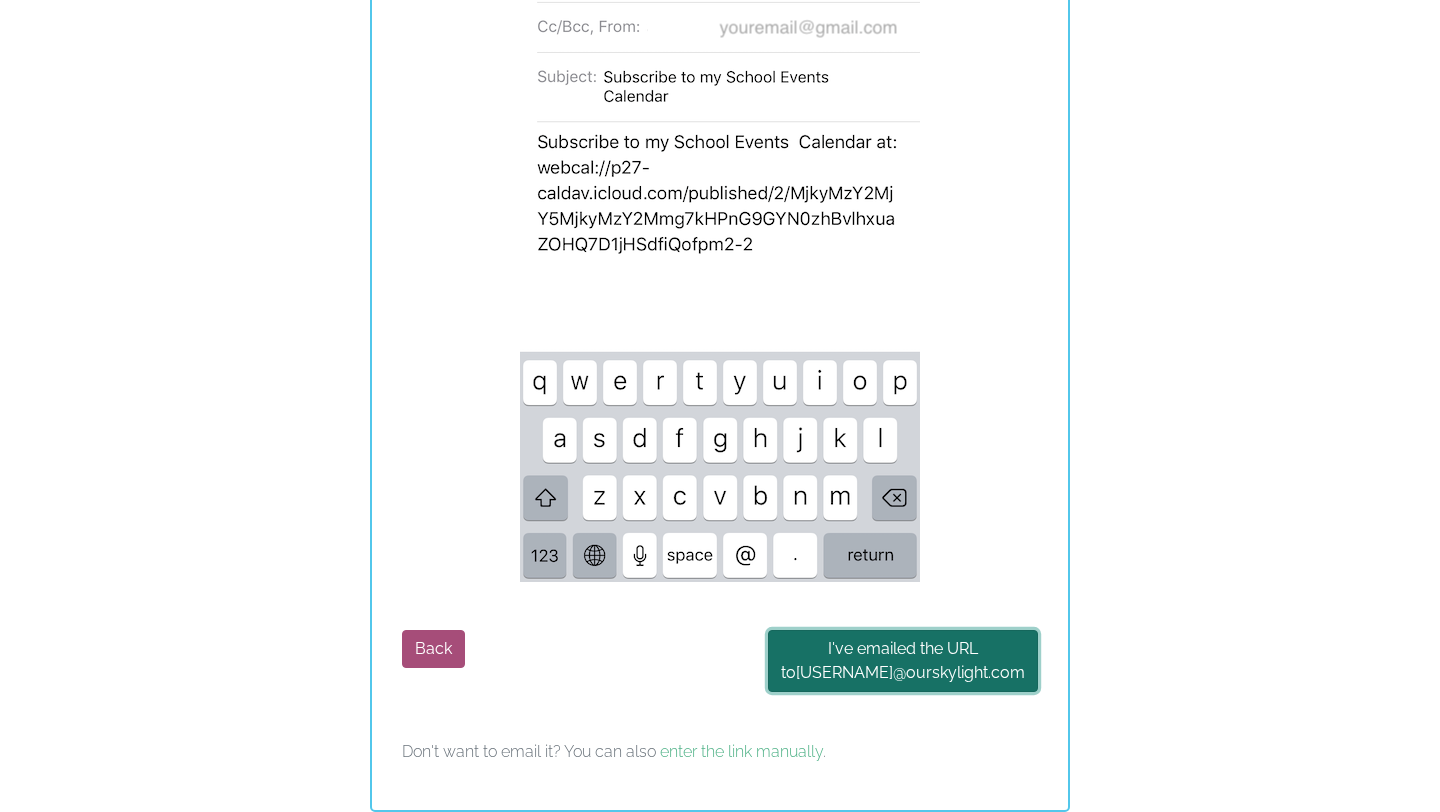 click on "I've emailed the URL to  thecopelands16675 @ourskylight.com" at bounding box center (903, 661) 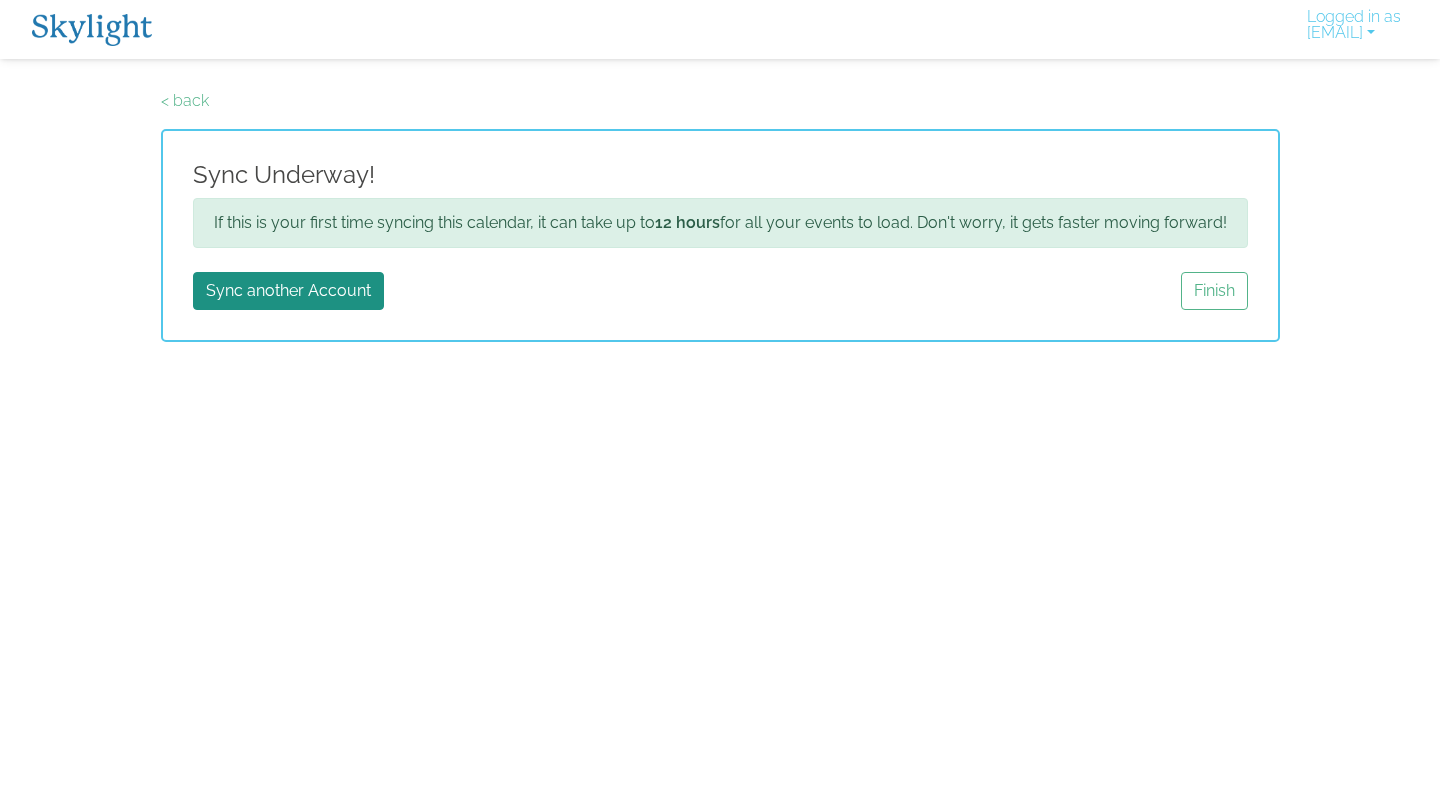 scroll, scrollTop: 0, scrollLeft: 0, axis: both 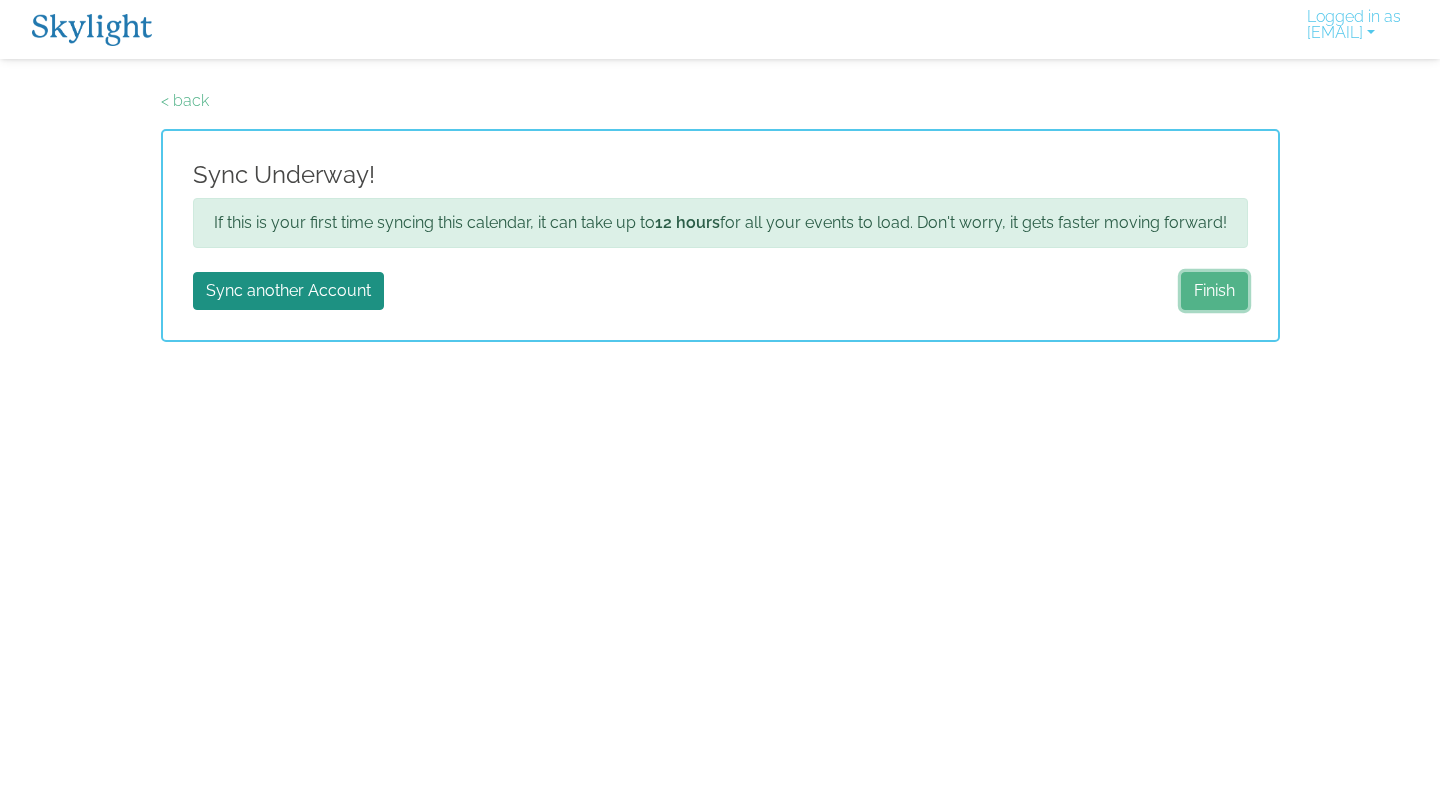 click on "Finish" at bounding box center (1214, 291) 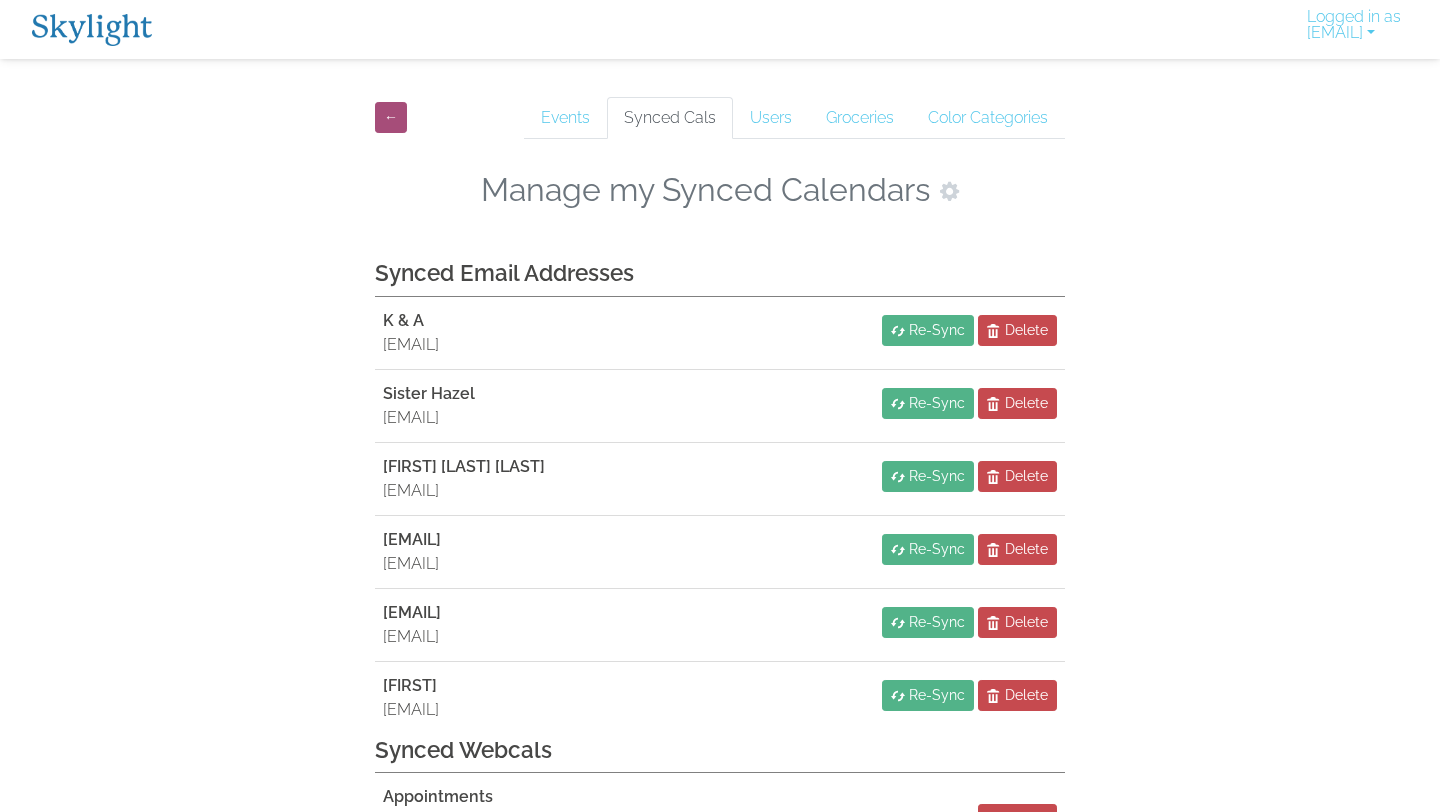 scroll, scrollTop: 143, scrollLeft: 0, axis: vertical 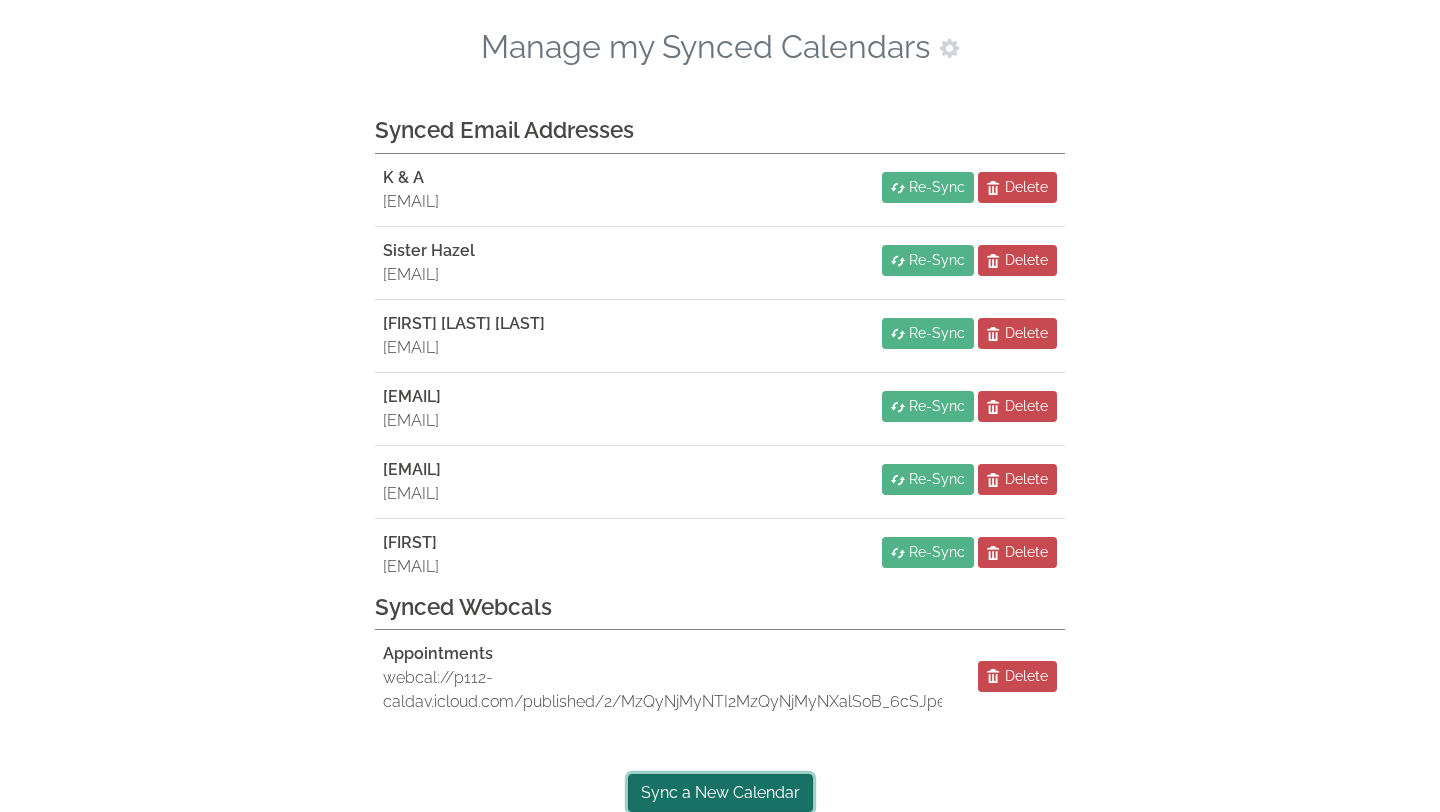 click on "Sync a New Calendar" at bounding box center [720, 793] 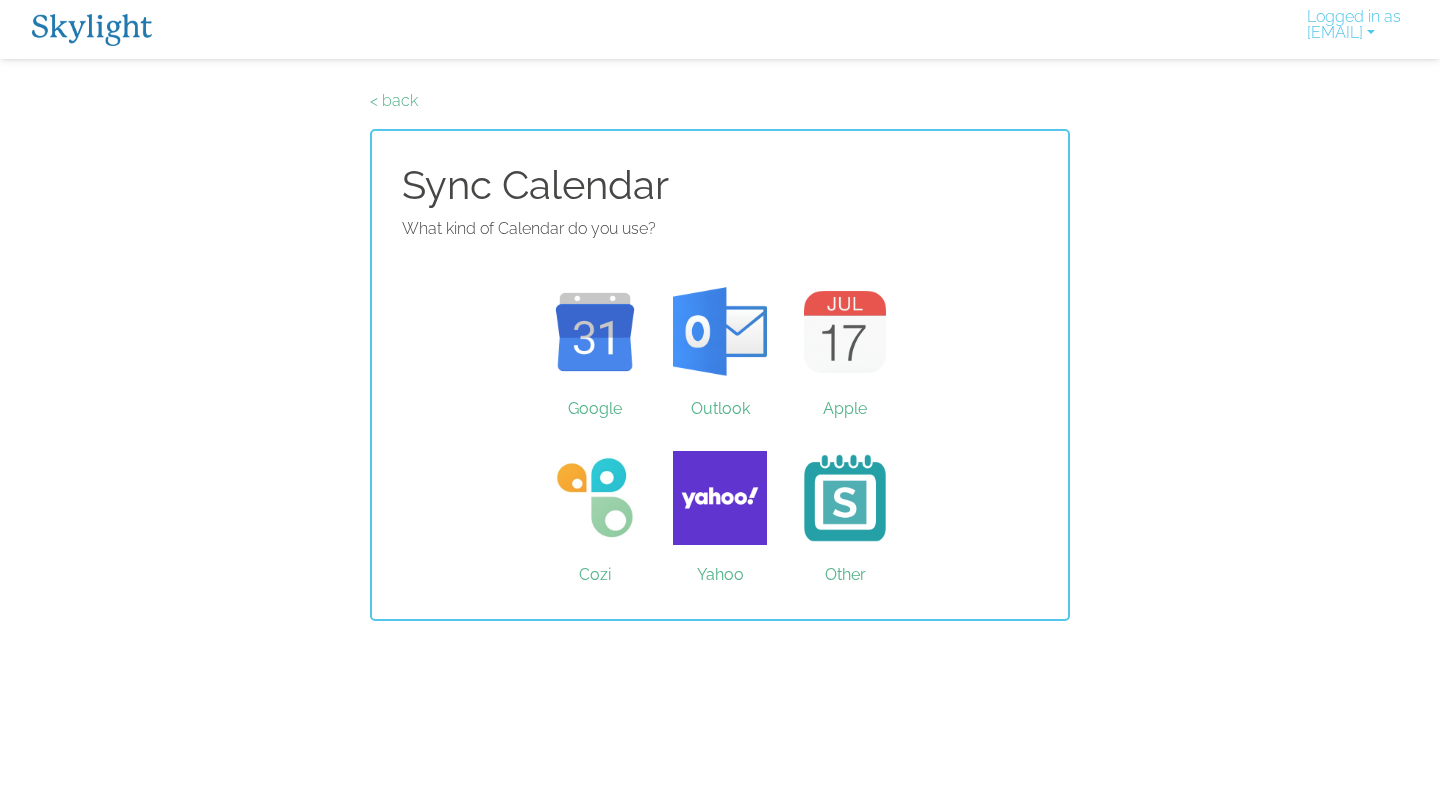 scroll, scrollTop: 0, scrollLeft: 0, axis: both 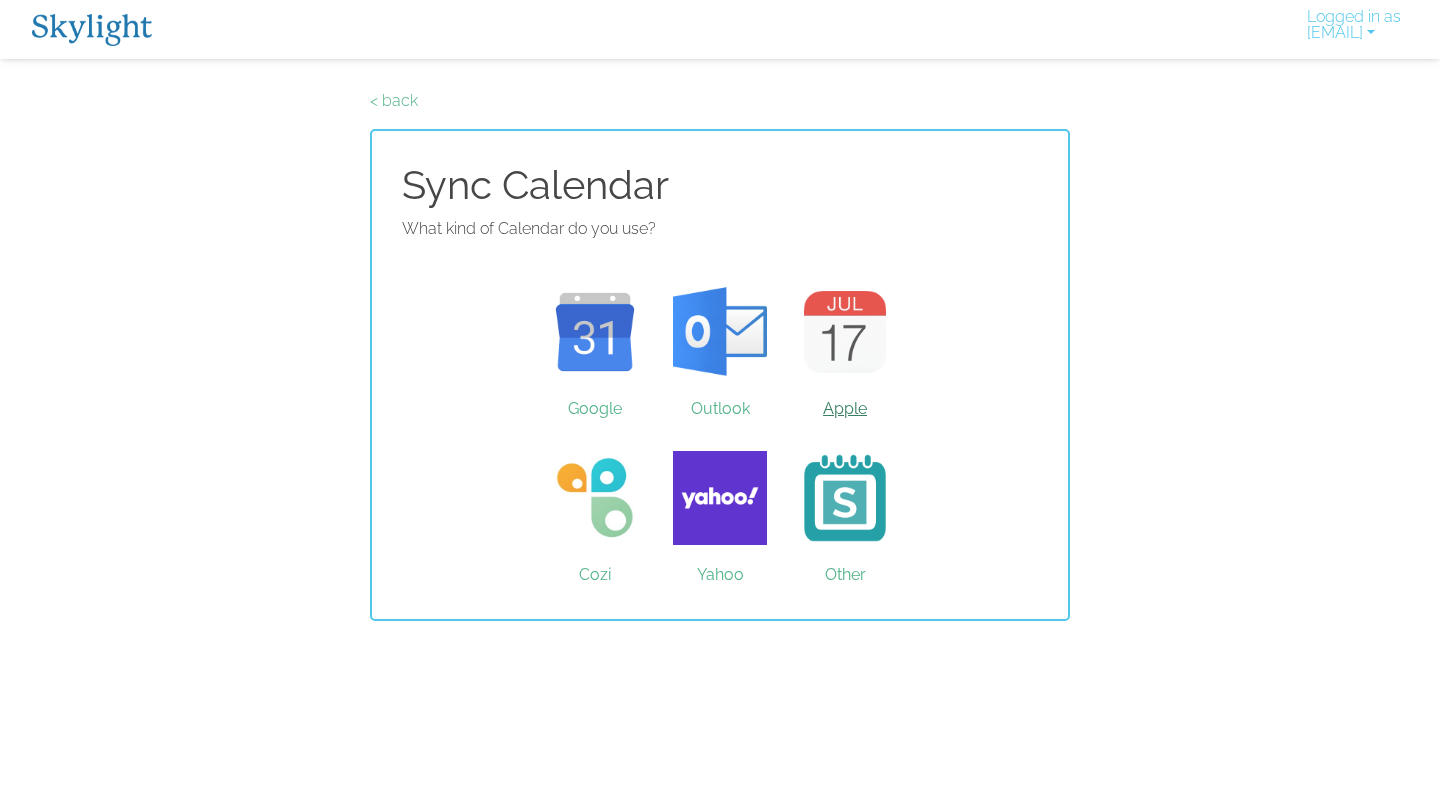click on "Apple" at bounding box center (845, 332) 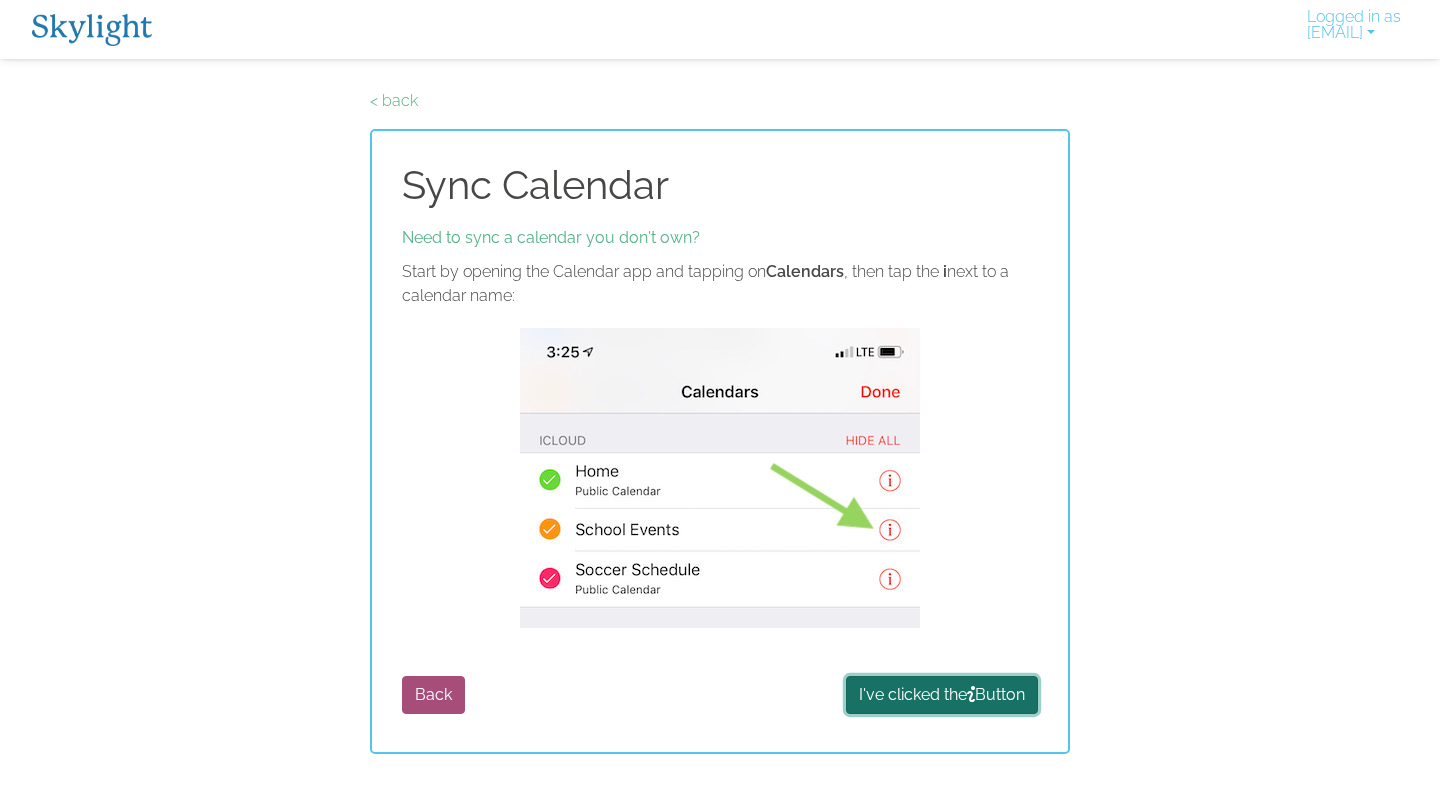 click on "I've clicked the   Button" at bounding box center [942, 695] 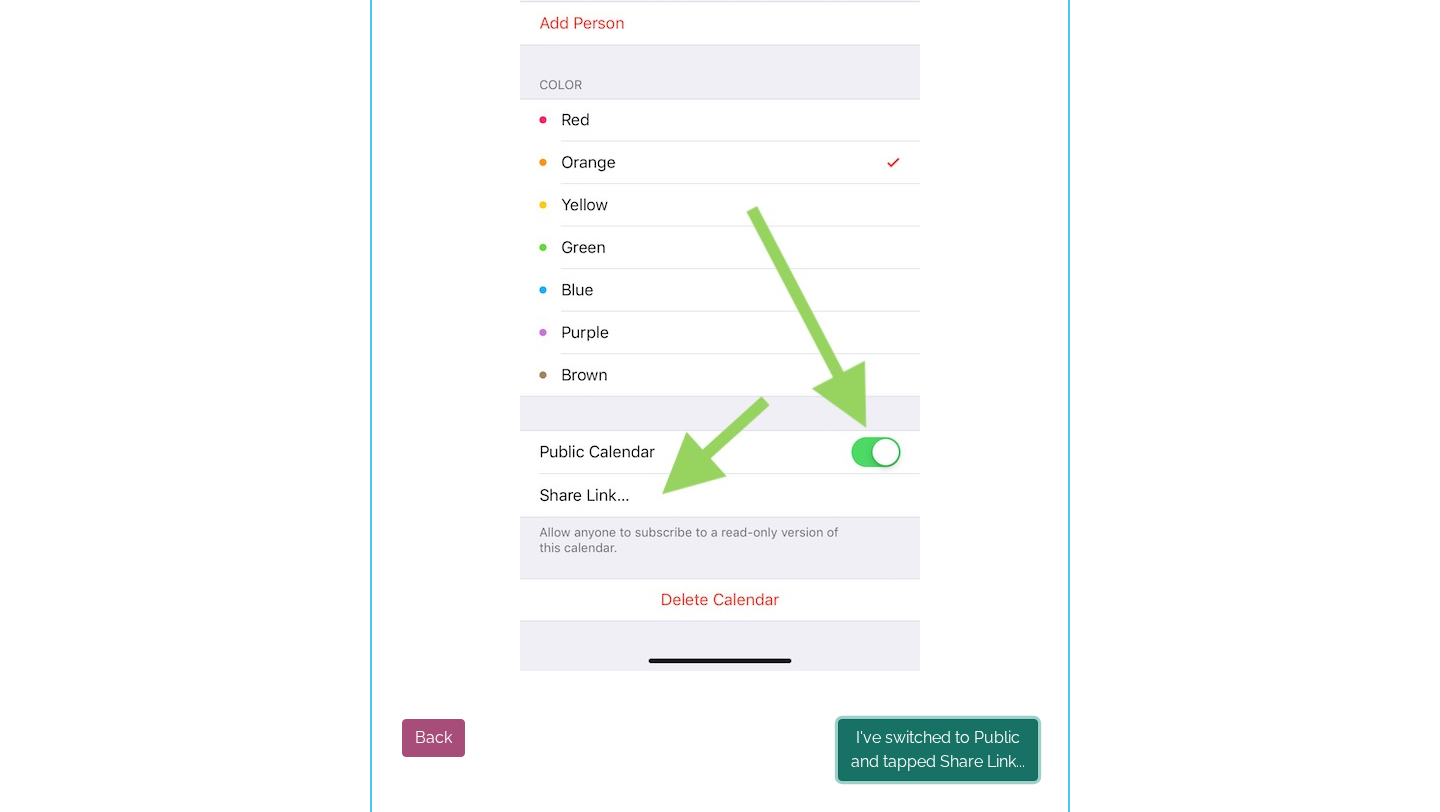 scroll, scrollTop: 465, scrollLeft: 0, axis: vertical 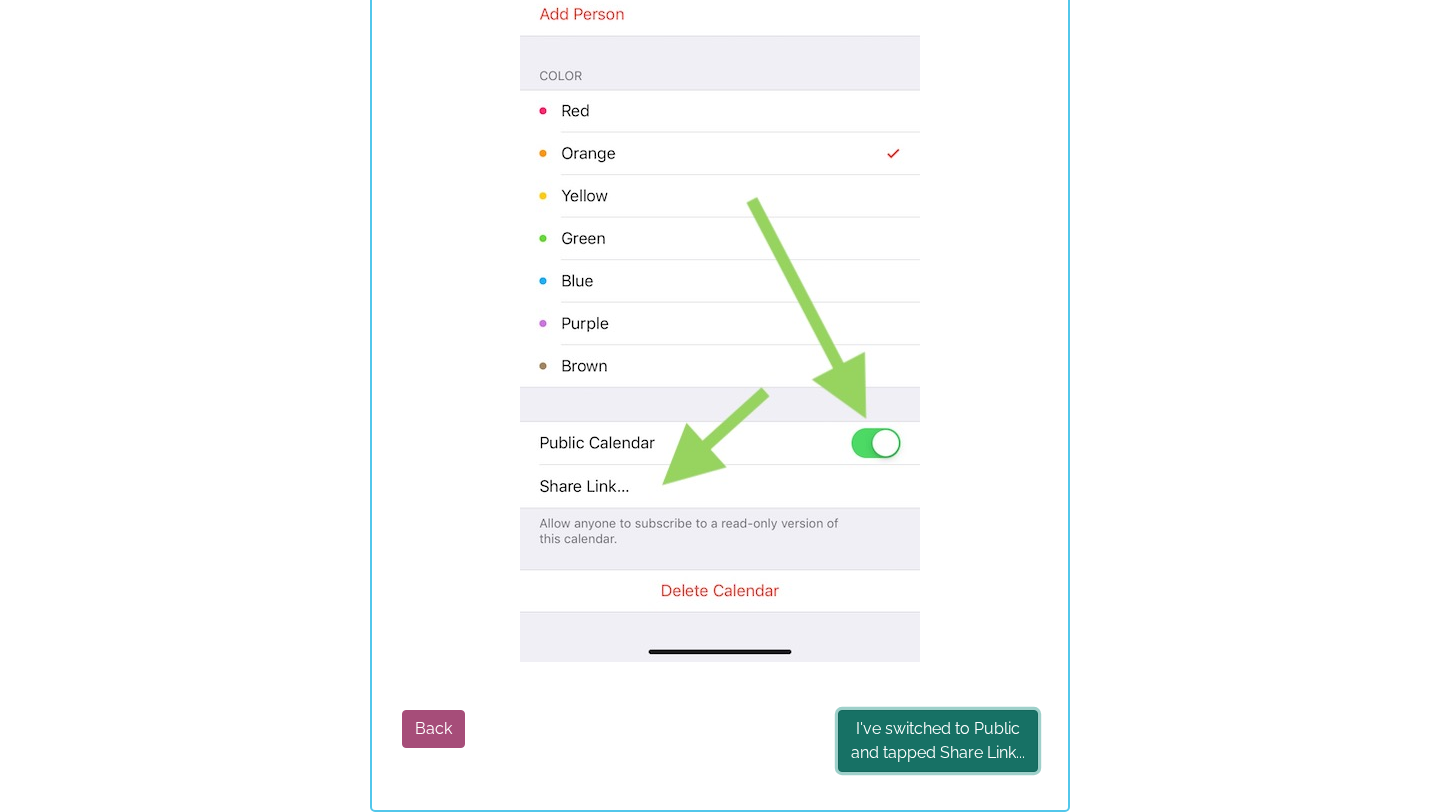 click on "I've switched to Public and tapped Share Link..." at bounding box center [938, 741] 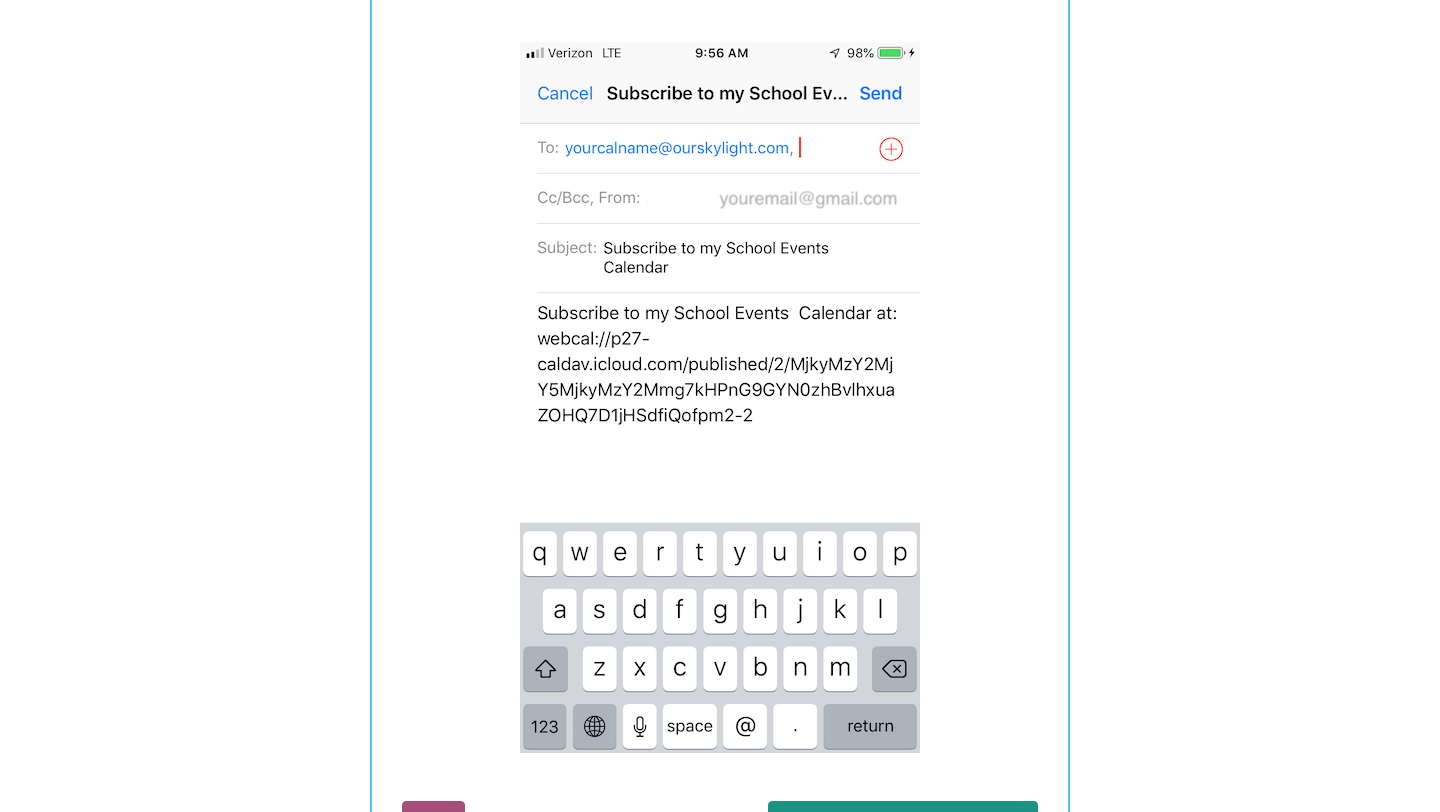scroll, scrollTop: 1145, scrollLeft: 0, axis: vertical 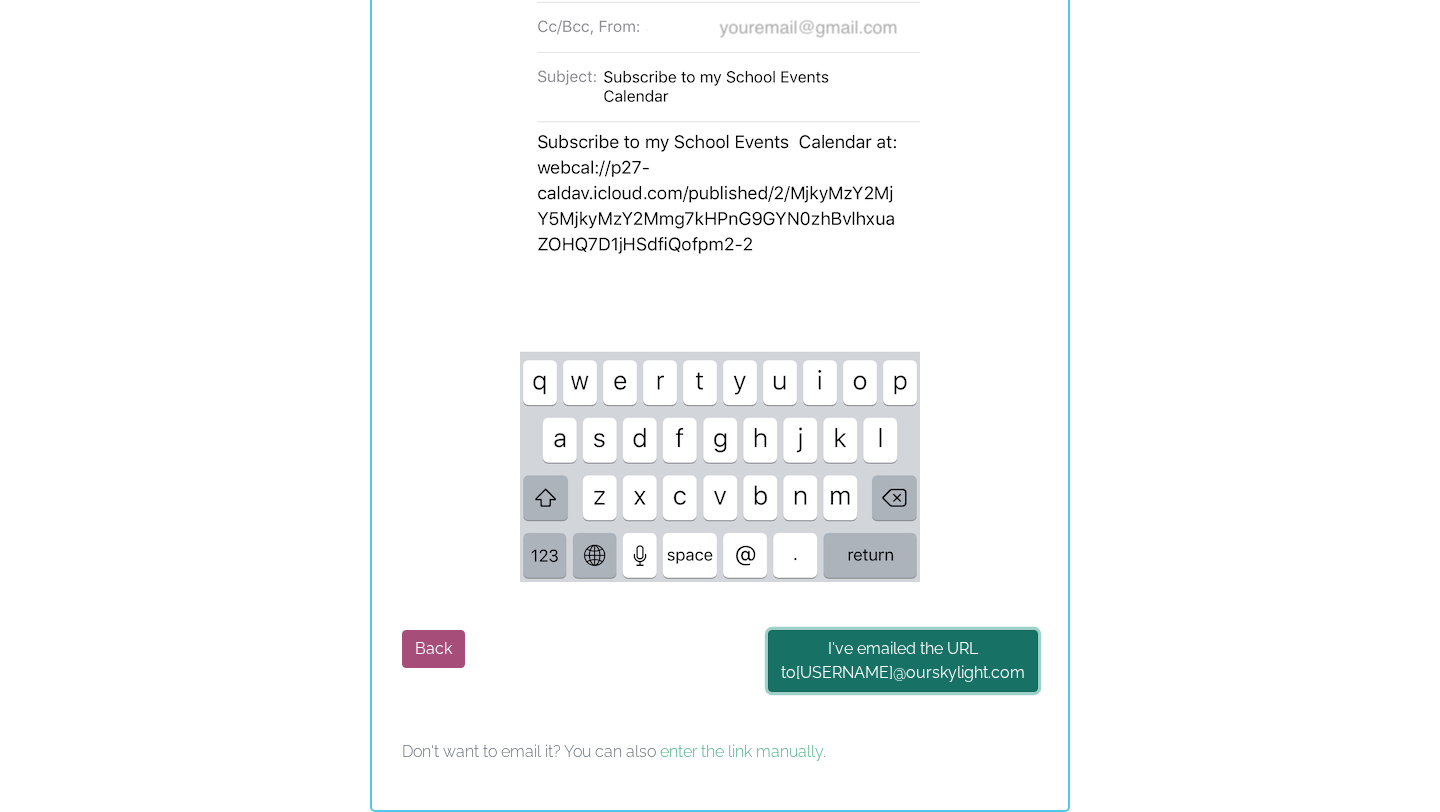 click on "I've emailed the URL to  thecopelands16675 @ourskylight.com" at bounding box center (903, 661) 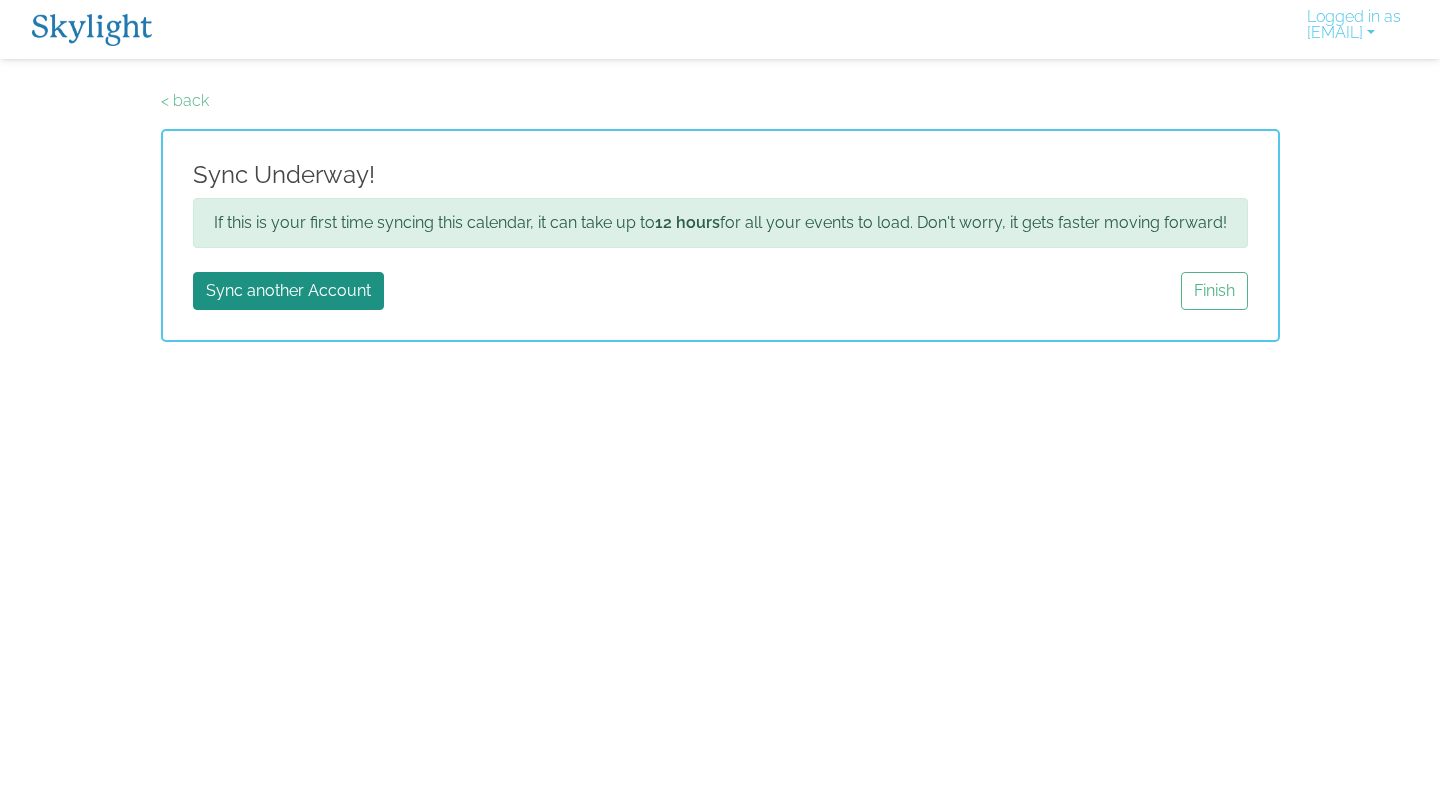 scroll, scrollTop: 0, scrollLeft: 0, axis: both 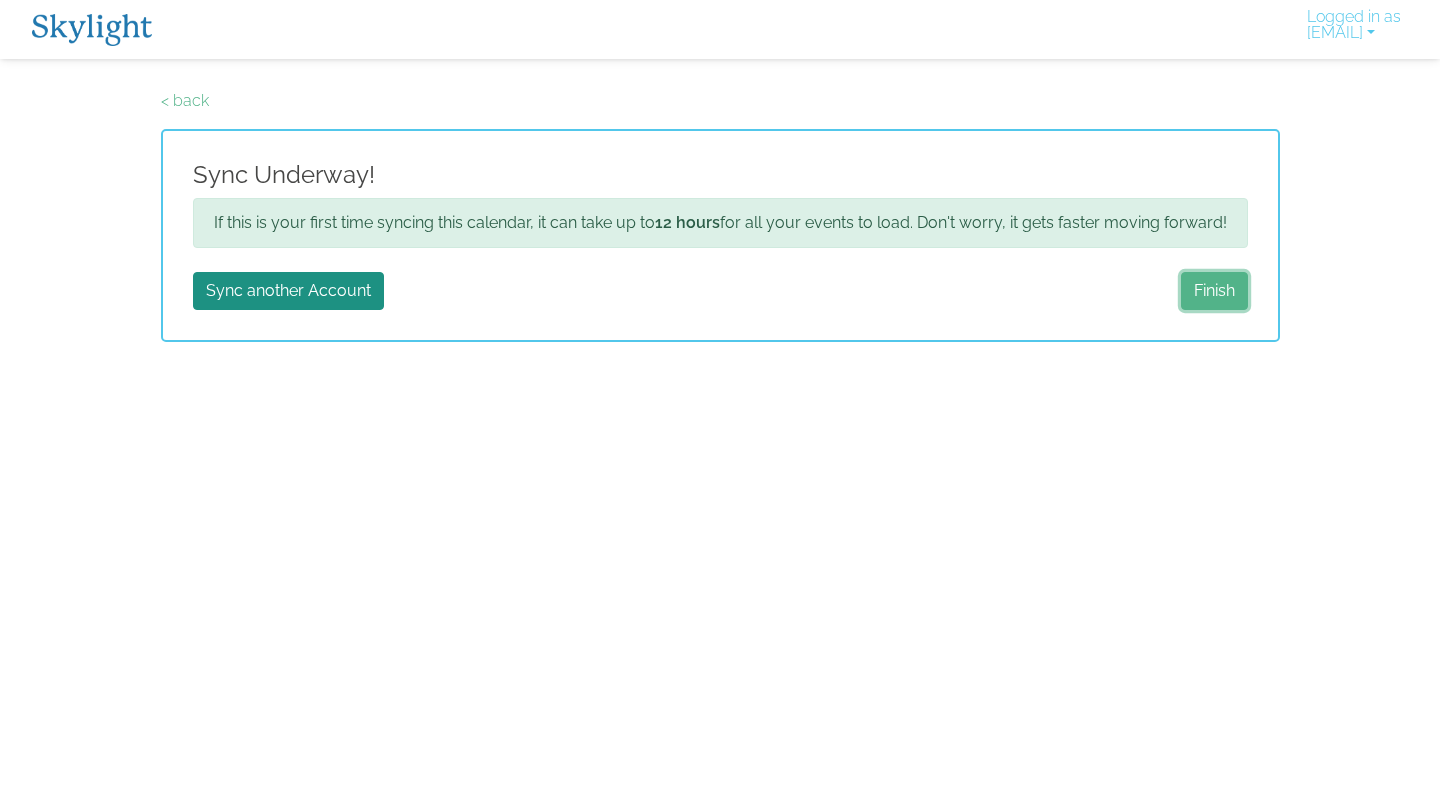 click on "Finish" at bounding box center (1214, 291) 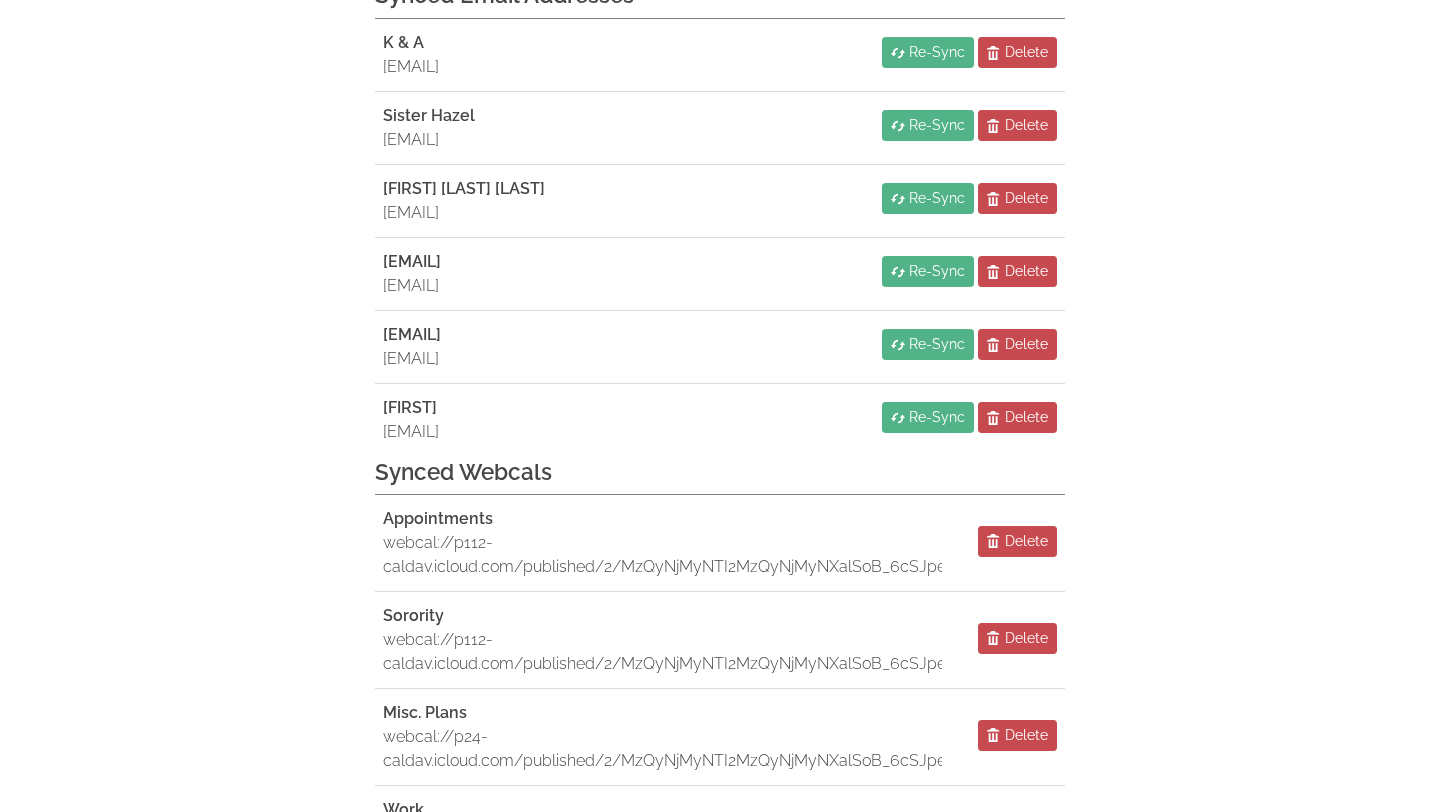 scroll, scrollTop: 0, scrollLeft: 0, axis: both 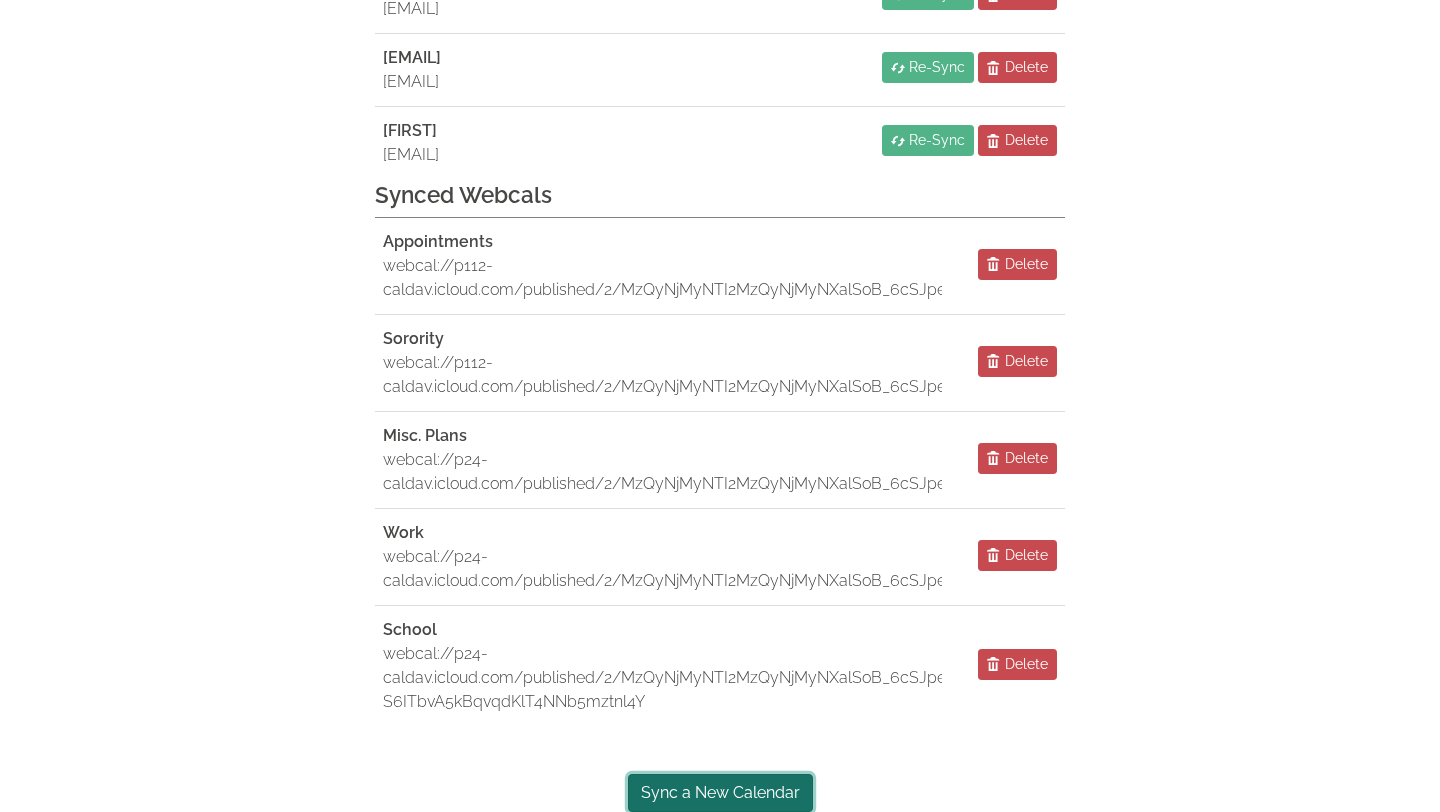 click on "Sync a New Calendar" at bounding box center (720, 793) 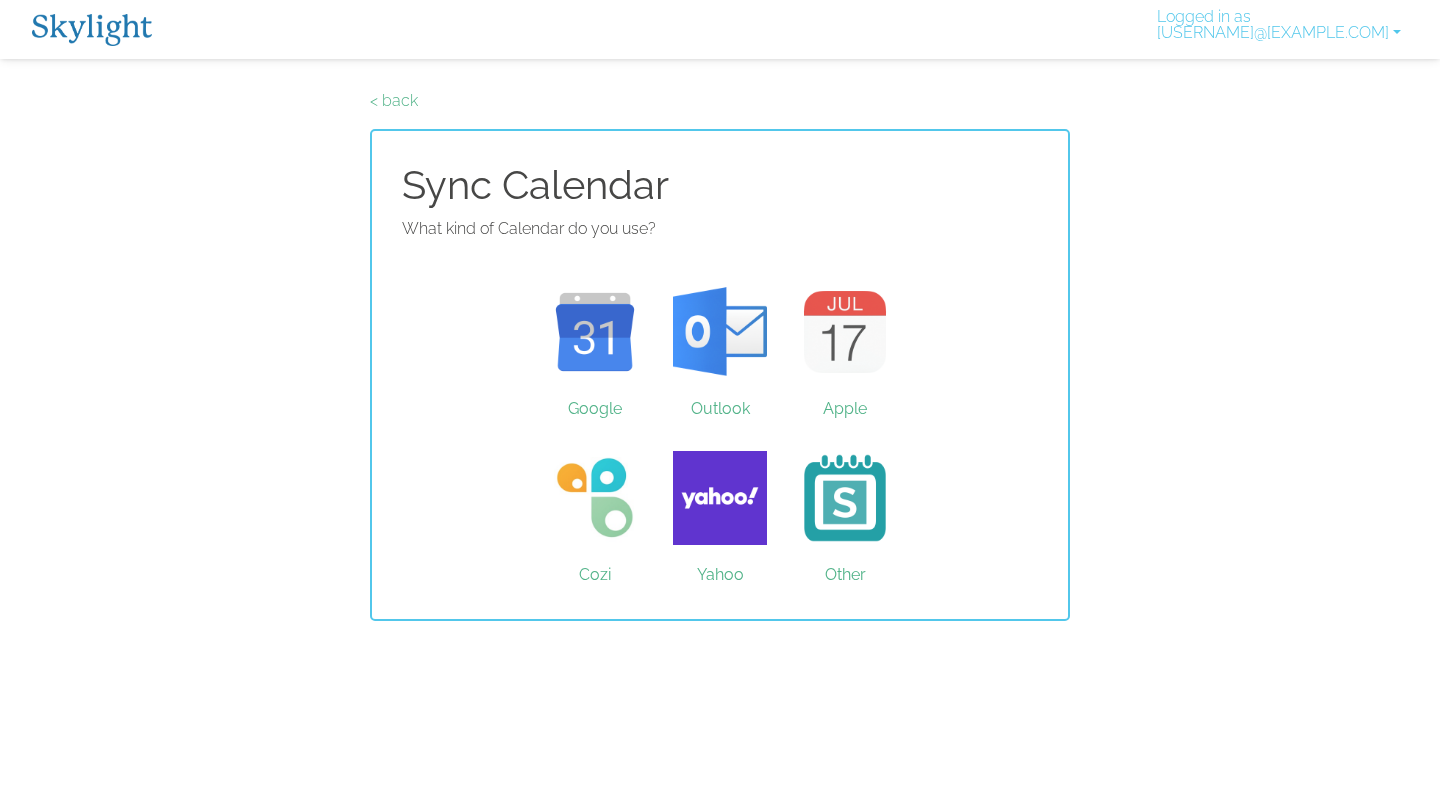 scroll, scrollTop: 0, scrollLeft: 0, axis: both 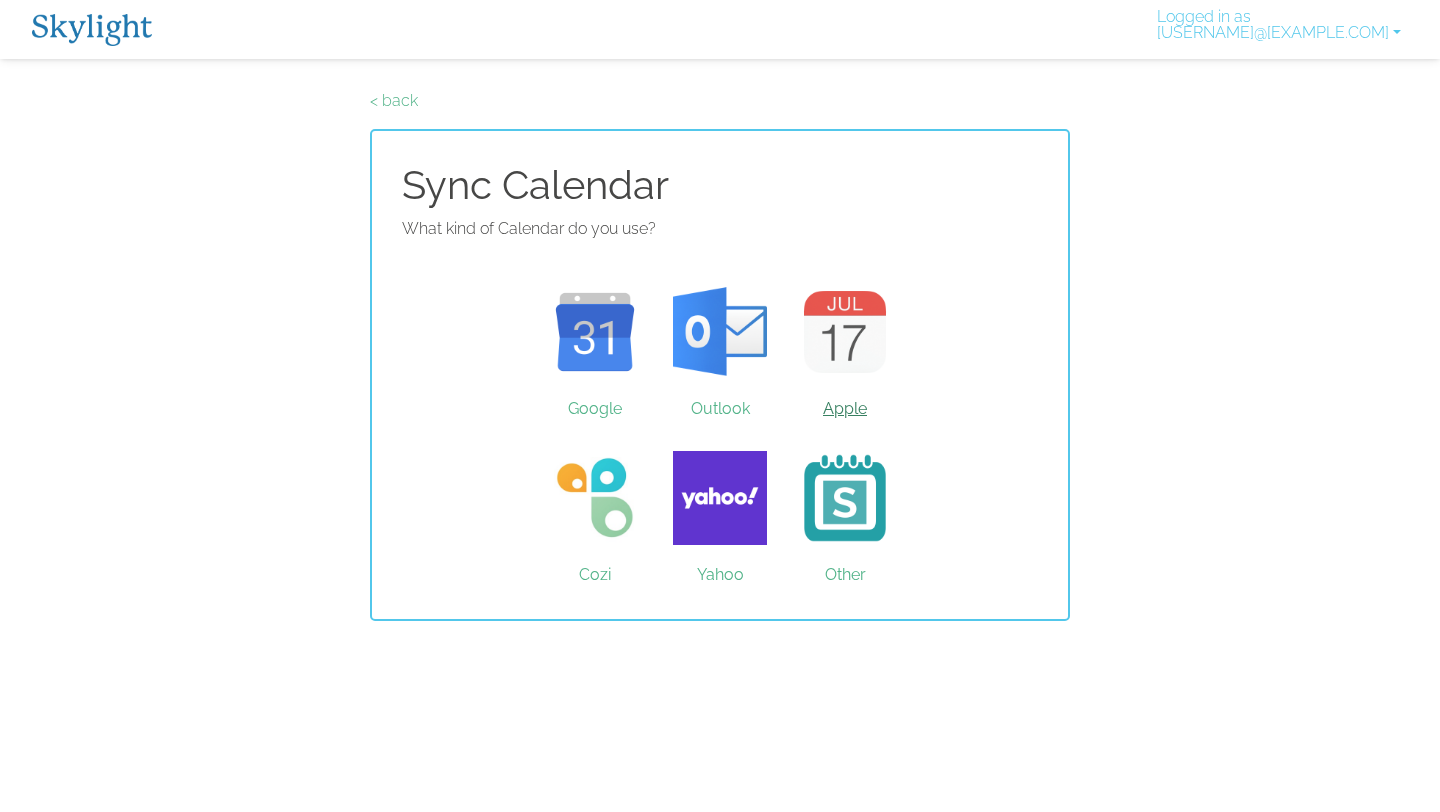 click on "Apple" at bounding box center (845, 332) 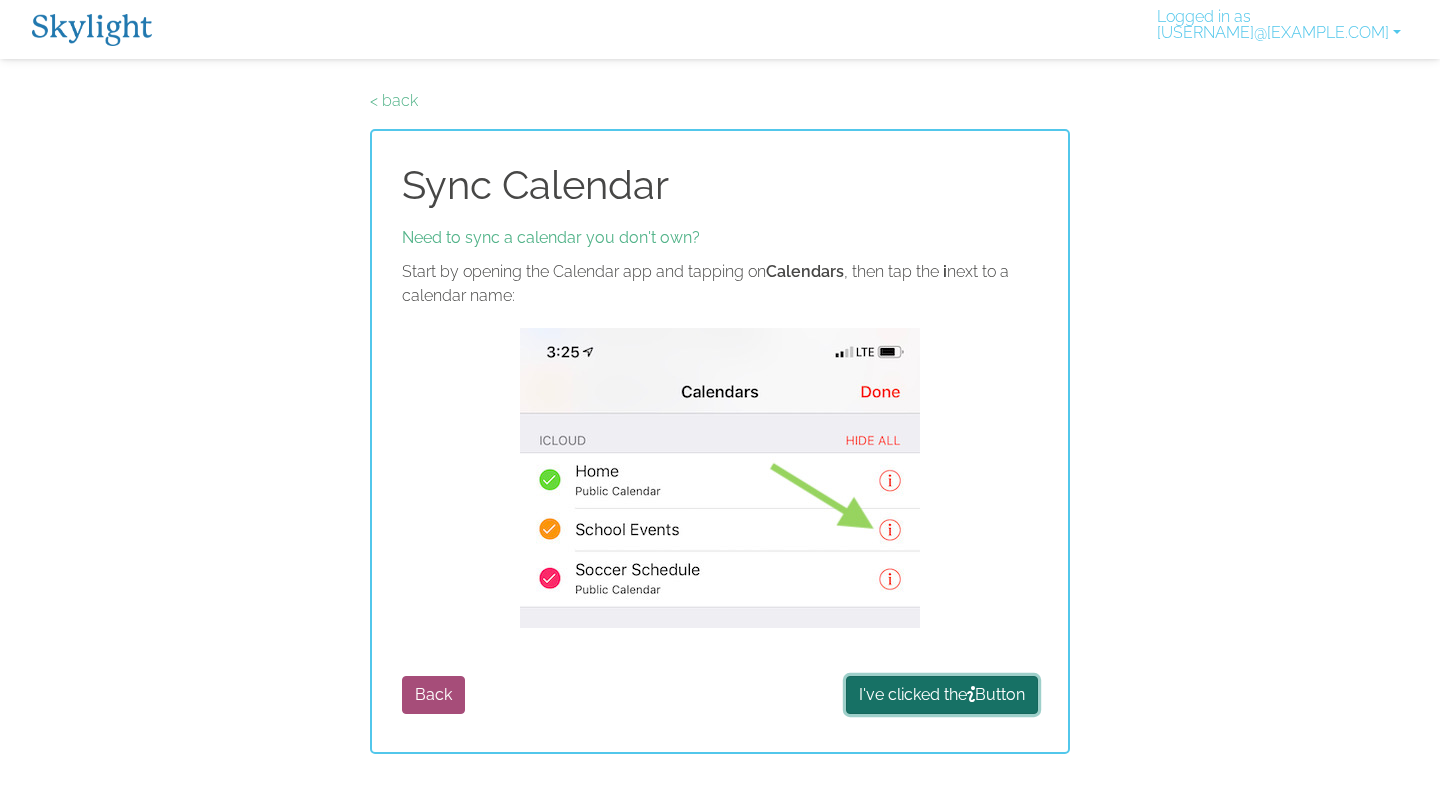 click on "I've clicked the   Button" at bounding box center (942, 695) 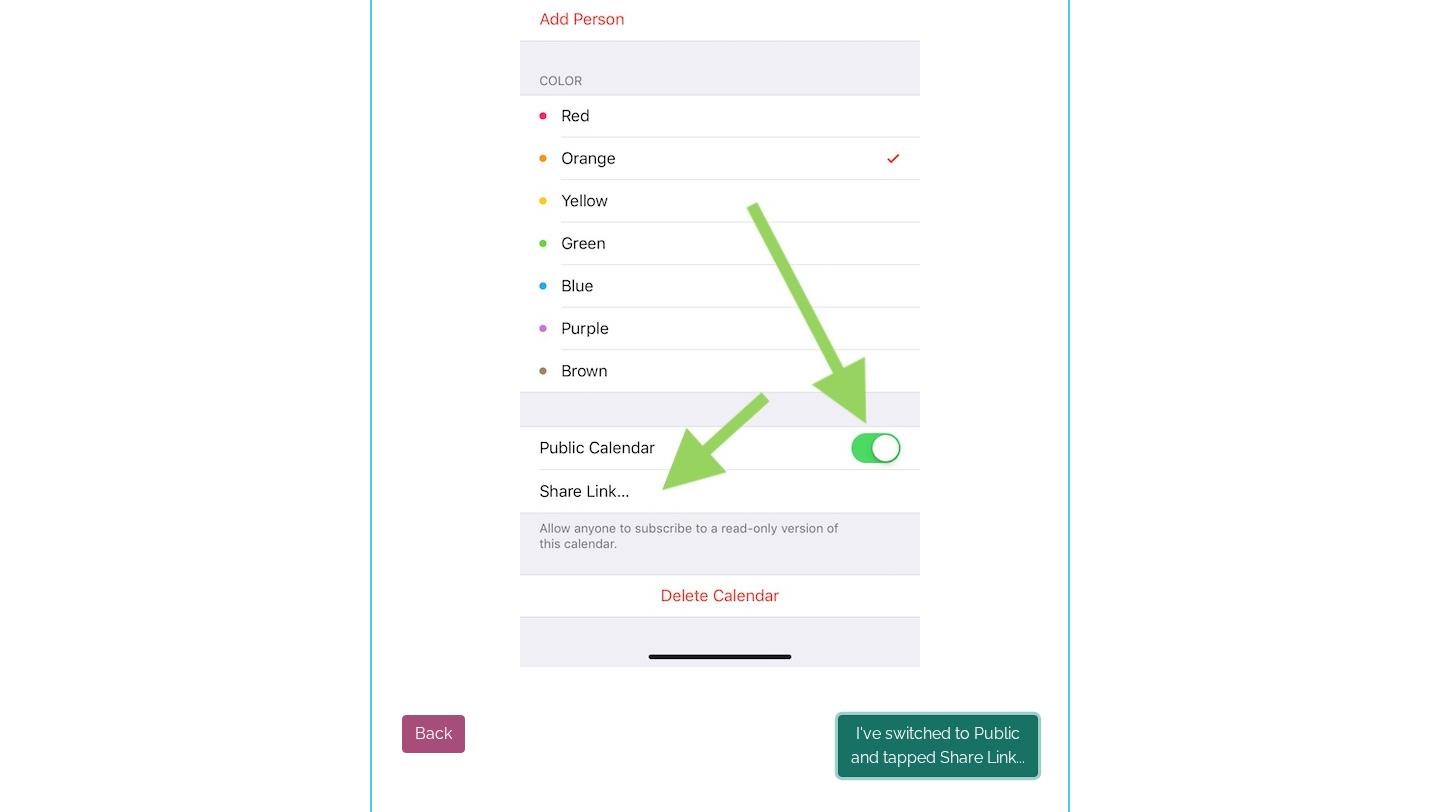 scroll, scrollTop: 465, scrollLeft: 0, axis: vertical 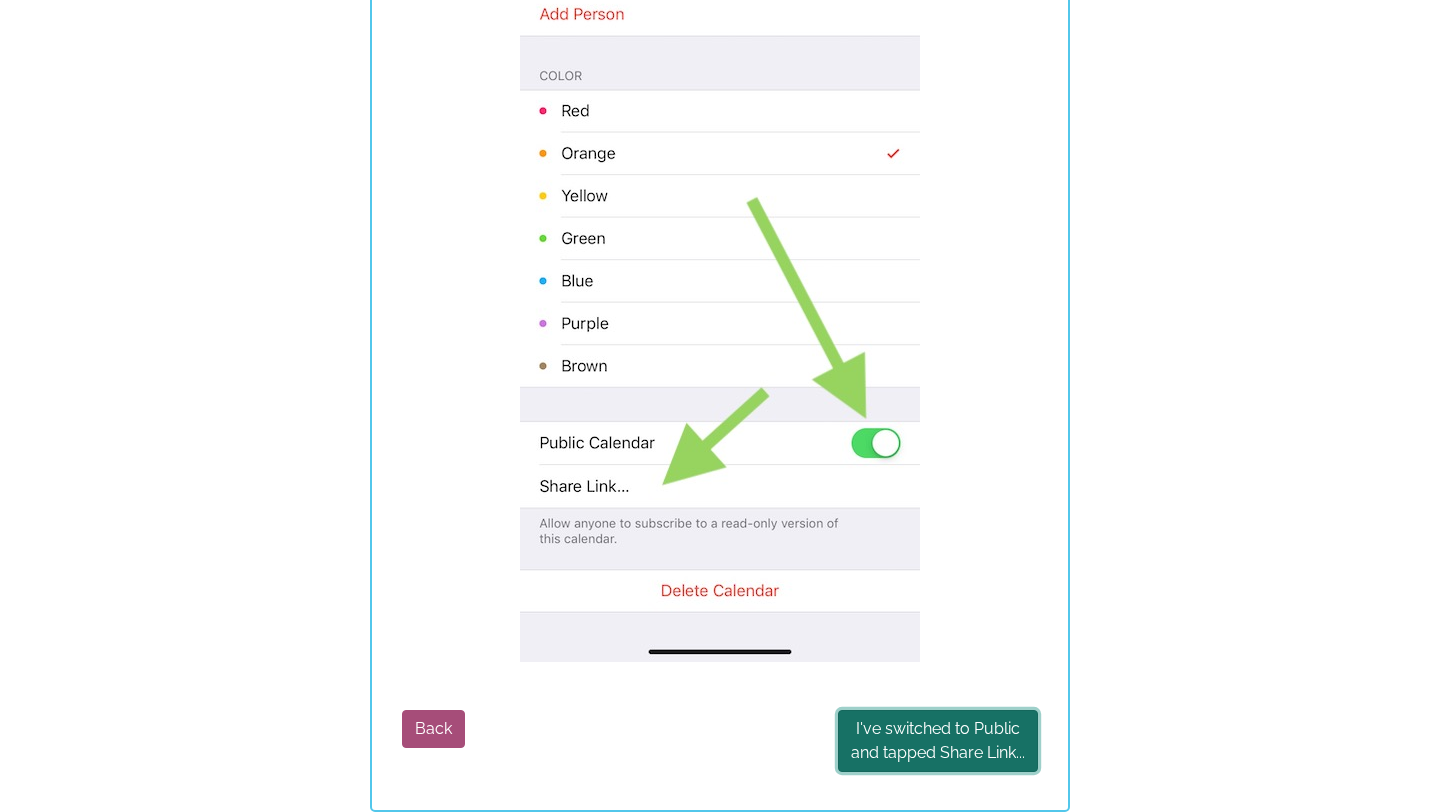 click on "I've switched to Public and tapped Share Link..." at bounding box center [938, 741] 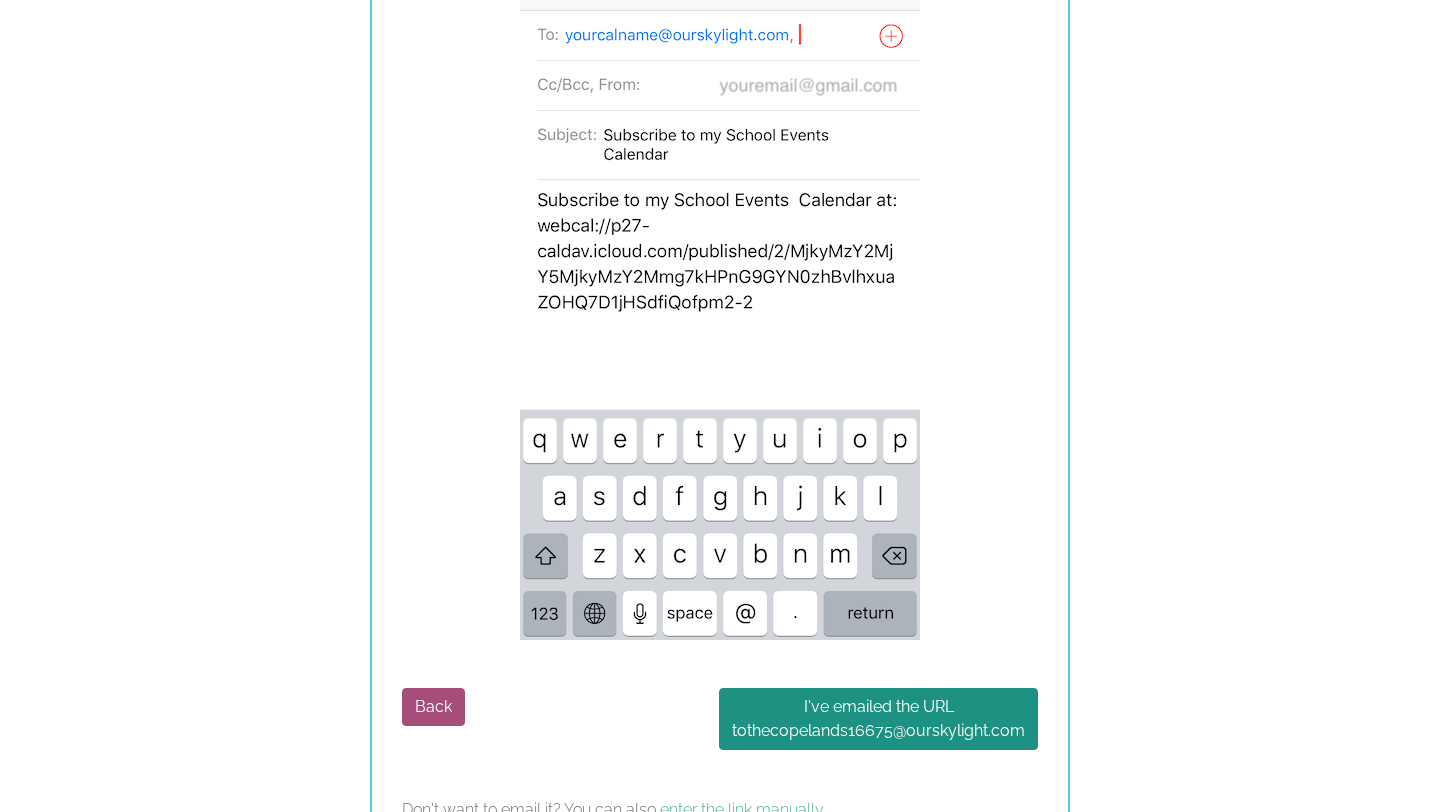 scroll, scrollTop: 1145, scrollLeft: 0, axis: vertical 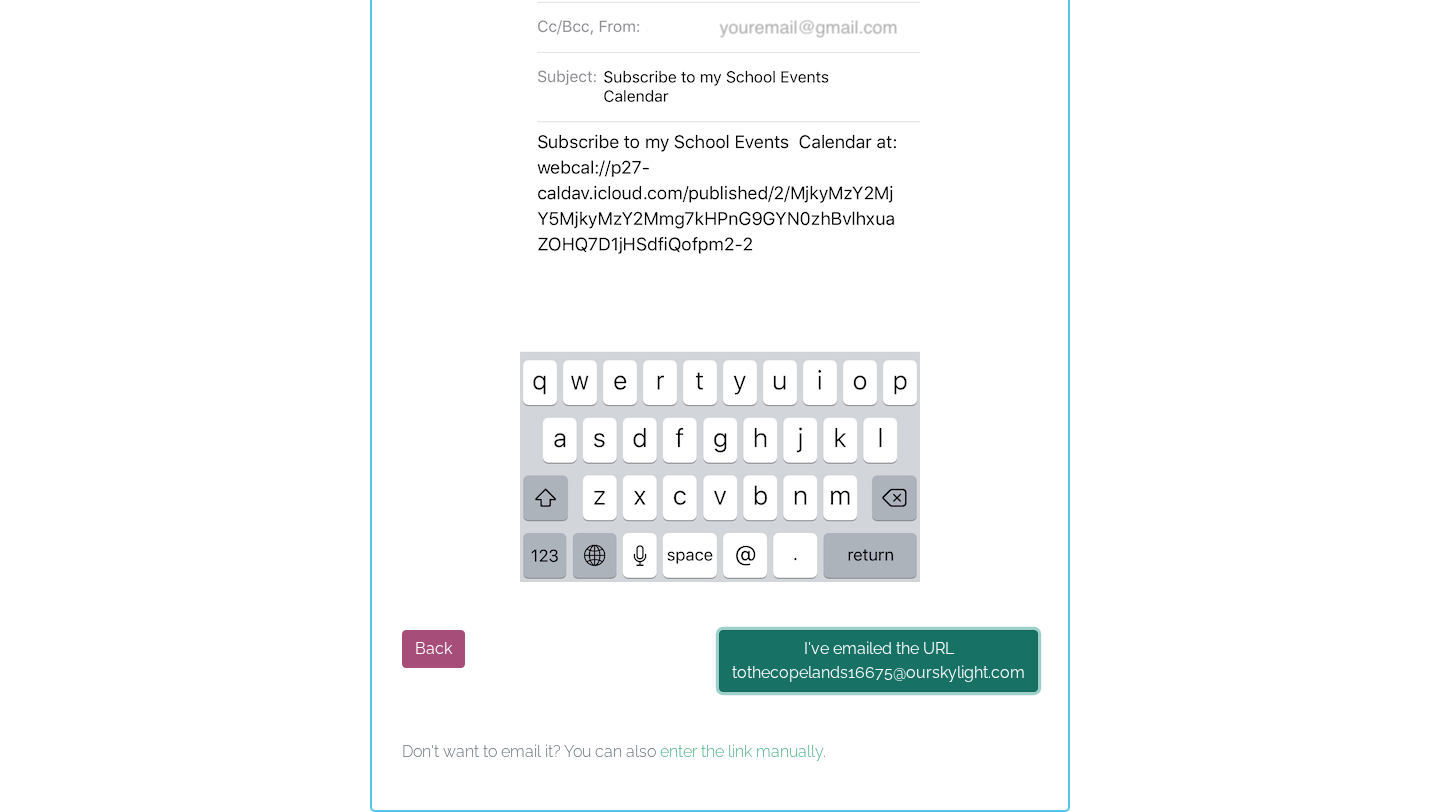 click on "I've emailed the URL to  thecopelands16675 @ourskylight.com" at bounding box center [878, 661] 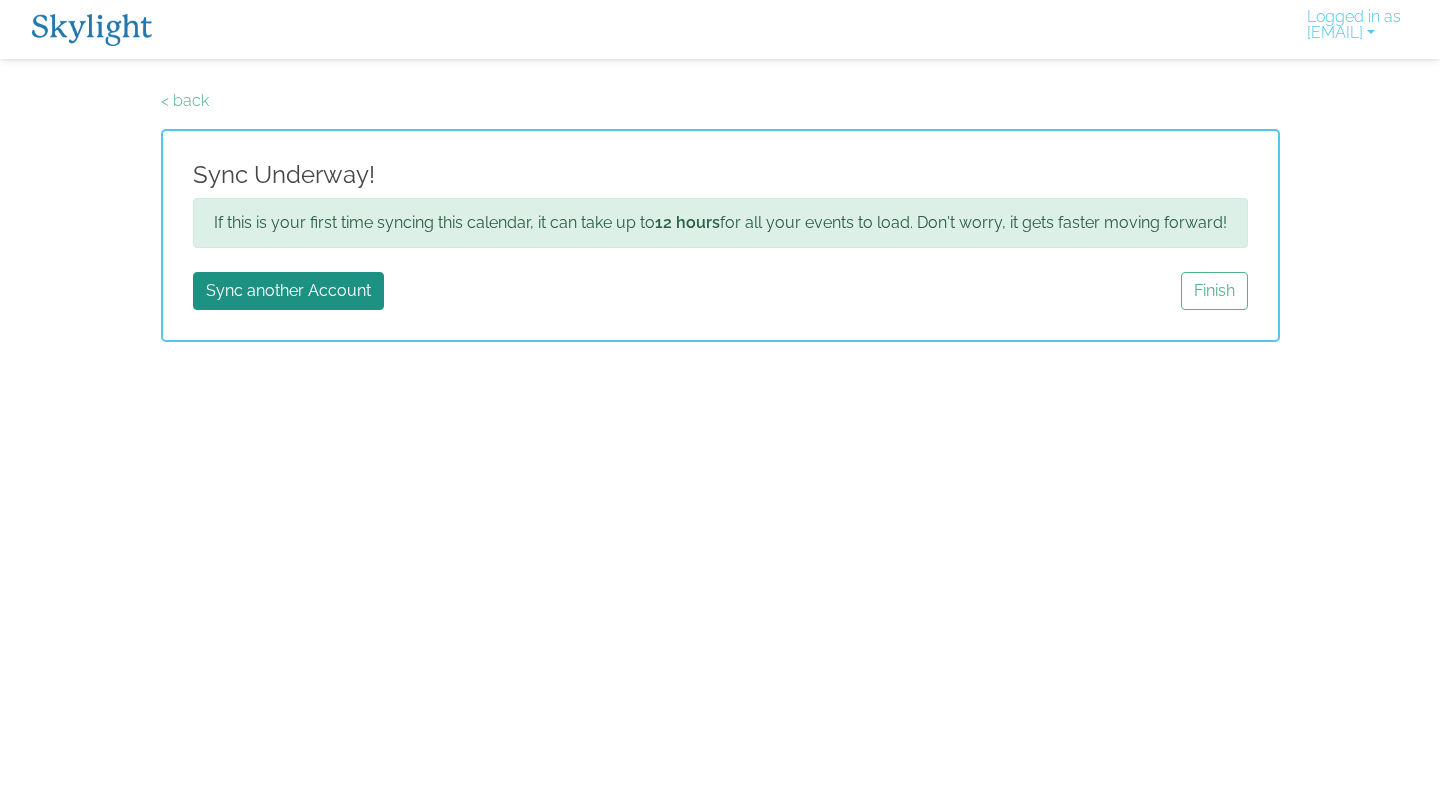 scroll, scrollTop: 0, scrollLeft: 0, axis: both 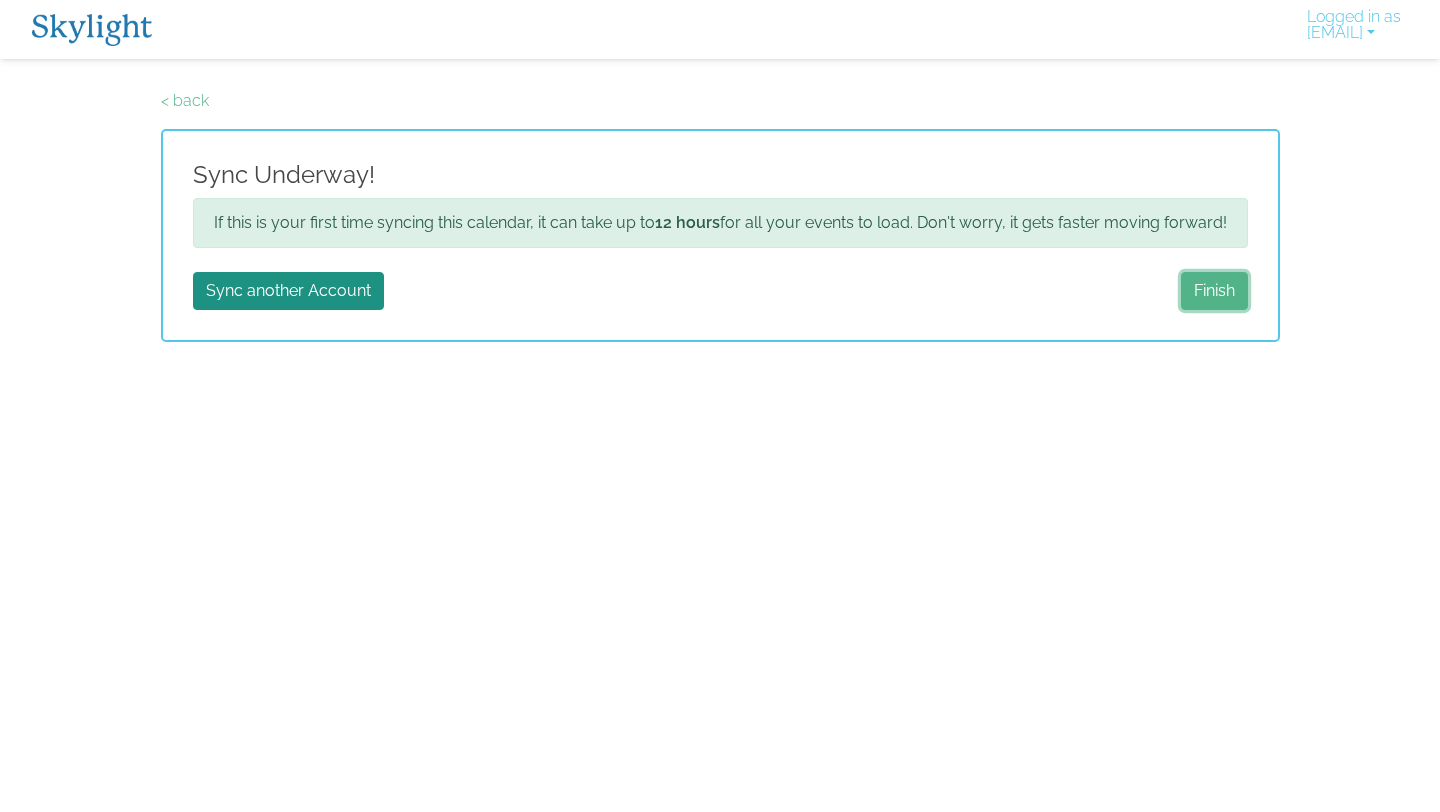 click on "Finish" at bounding box center [1214, 291] 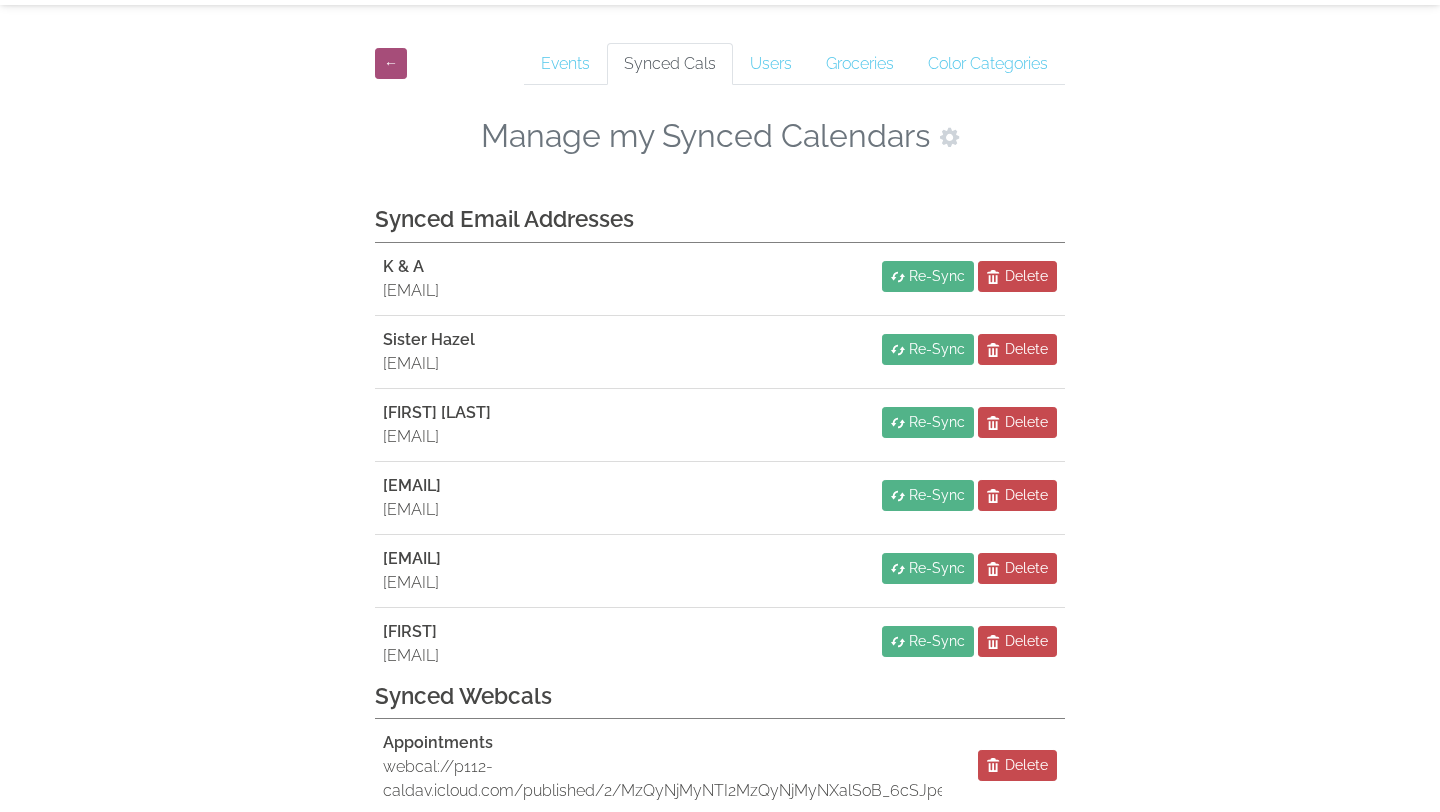 scroll, scrollTop: 0, scrollLeft: 0, axis: both 